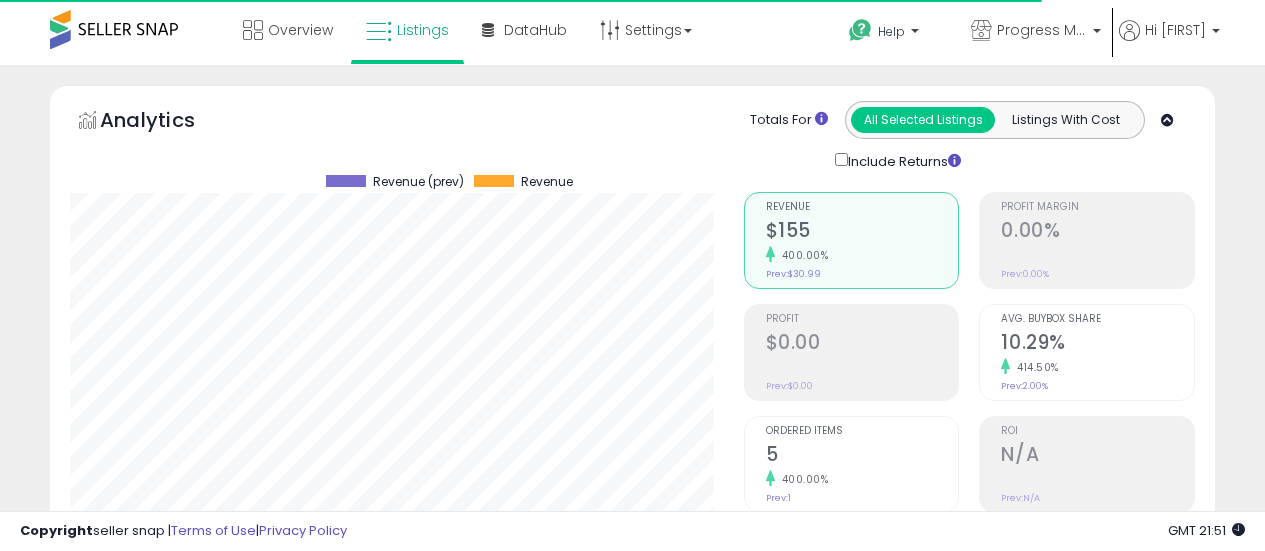 scroll, scrollTop: 0, scrollLeft: 0, axis: both 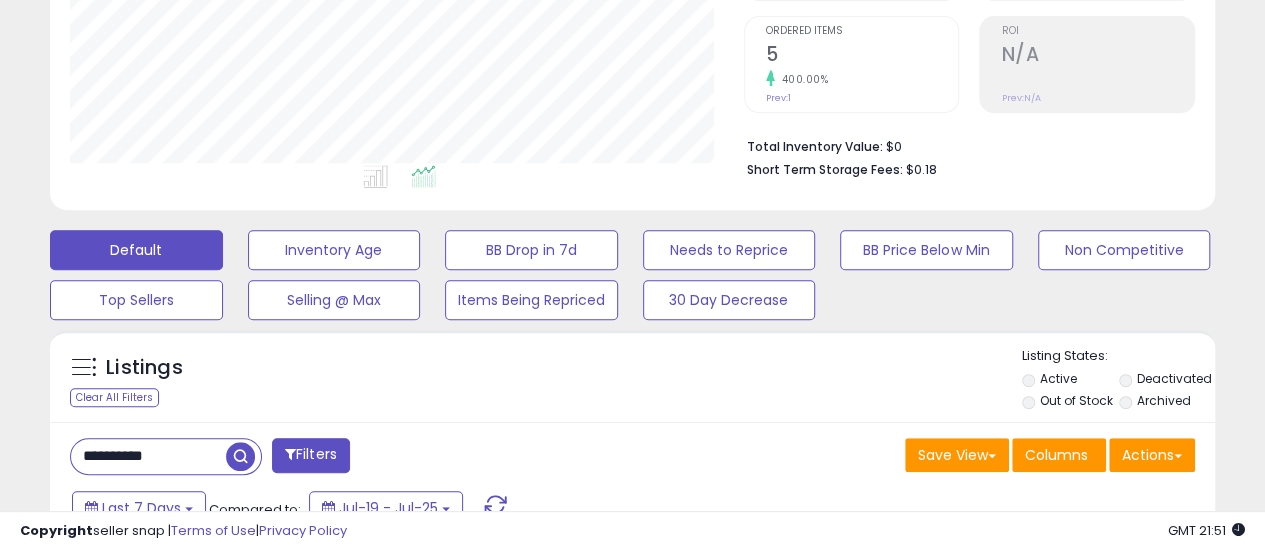 click on "**********" at bounding box center (148, 456) 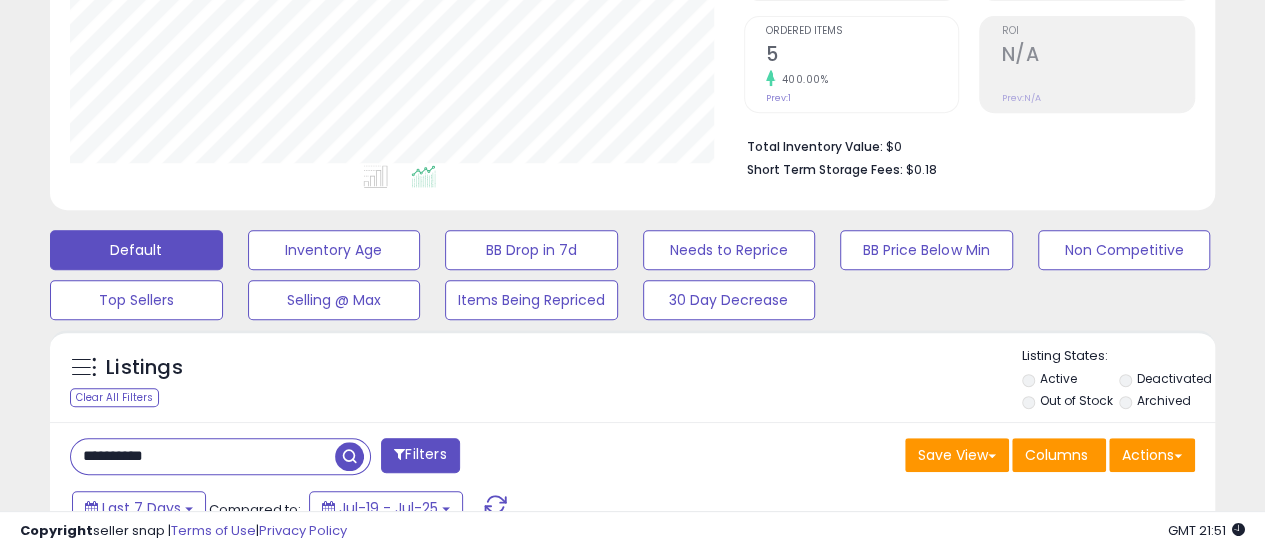 paste 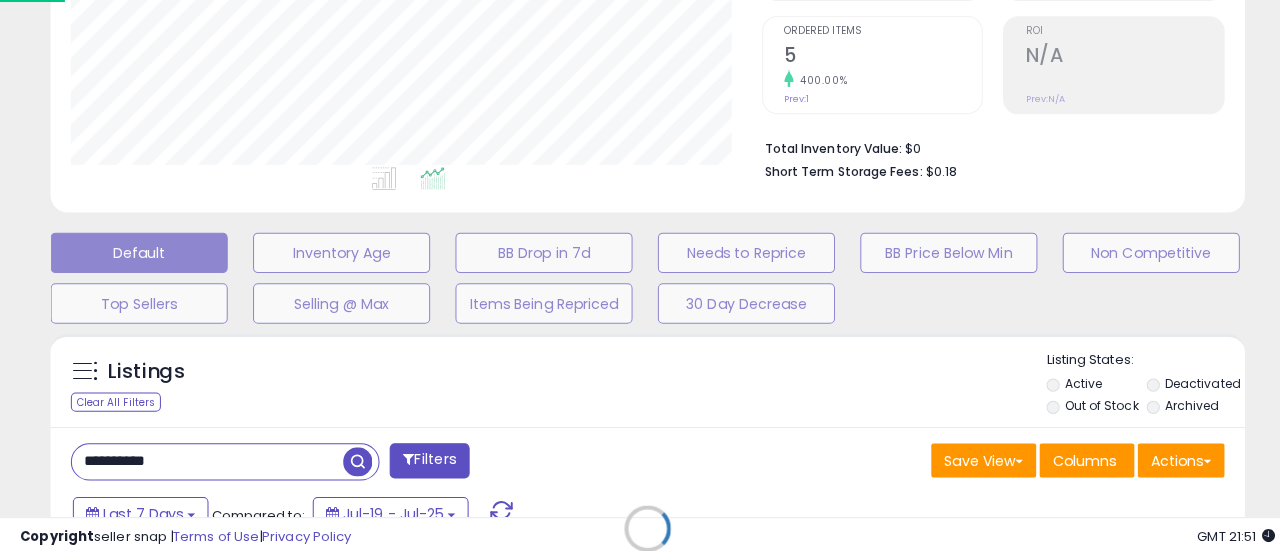 scroll, scrollTop: 999590, scrollLeft: 999317, axis: both 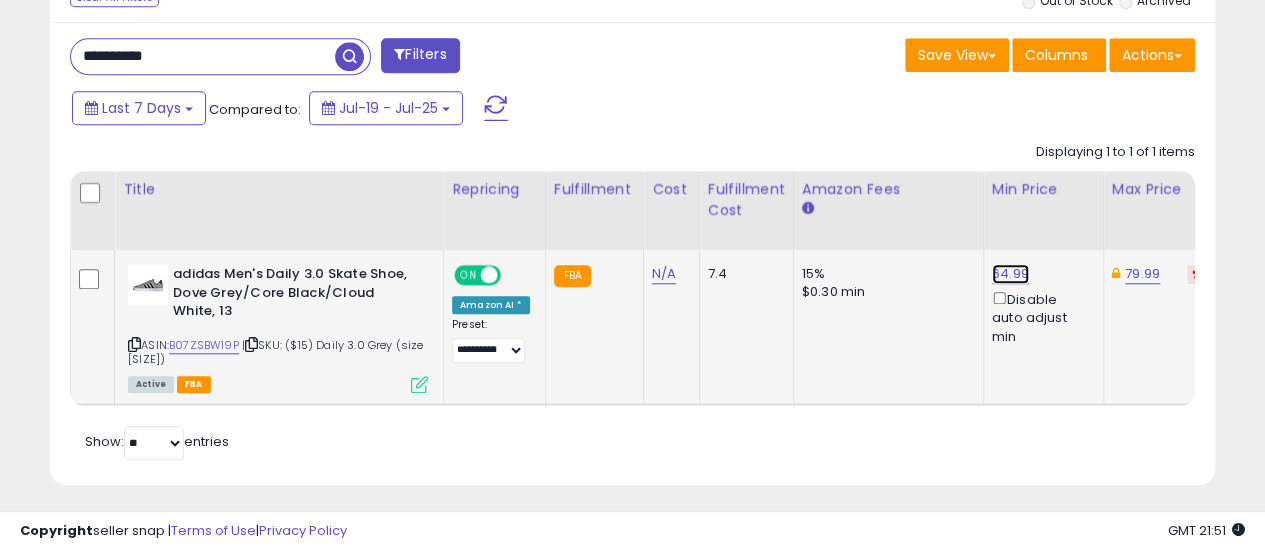 click on "64.99" at bounding box center [1010, 274] 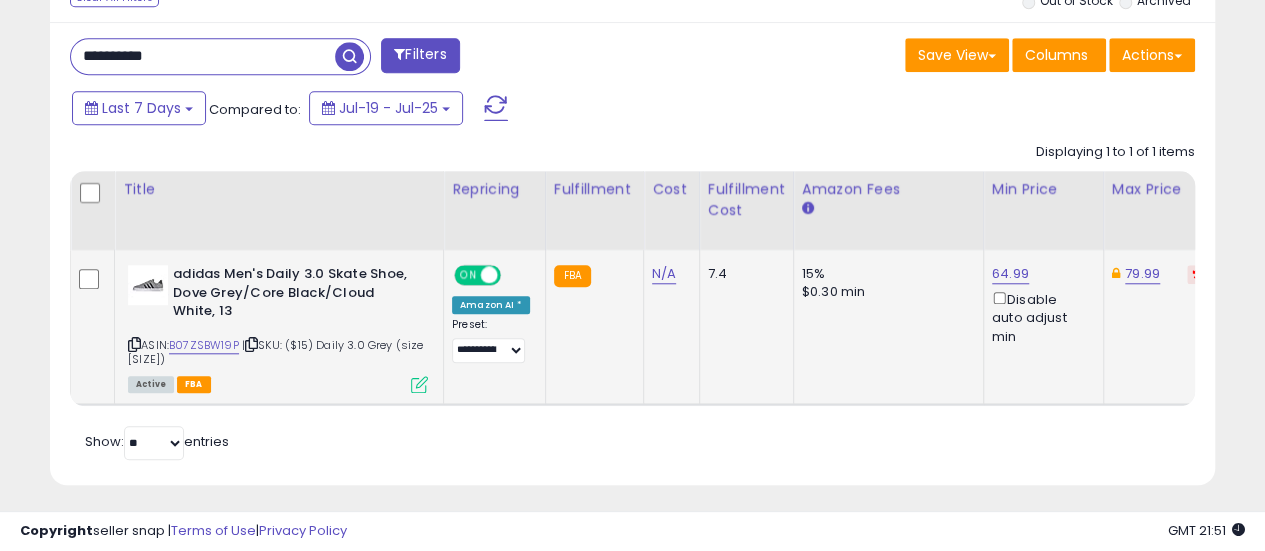 scroll, scrollTop: 0, scrollLeft: 6, axis: horizontal 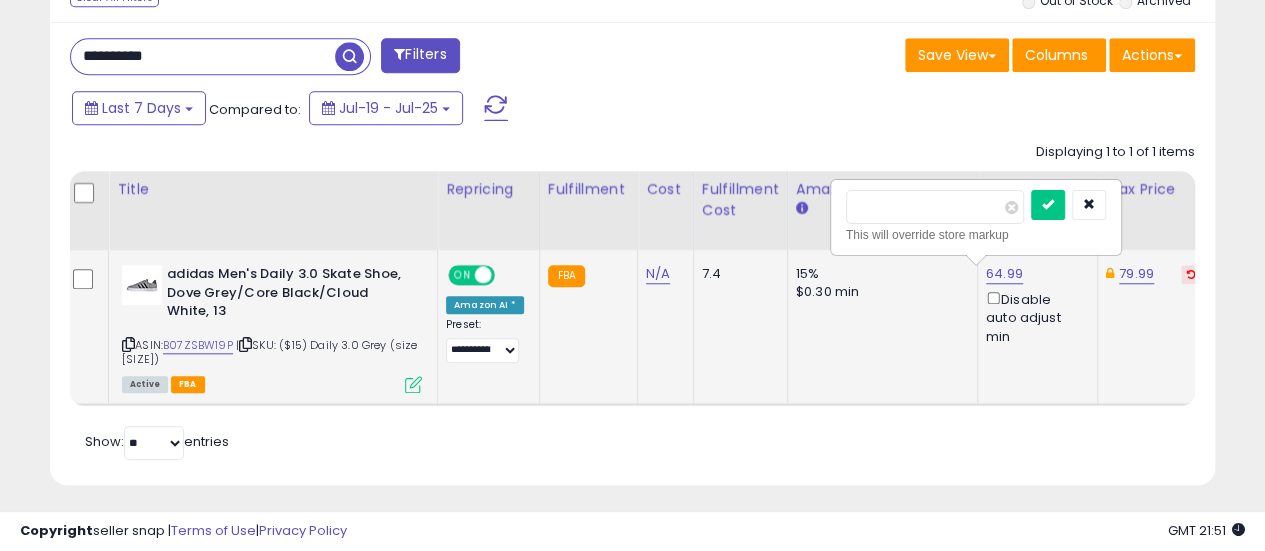 type on "*****" 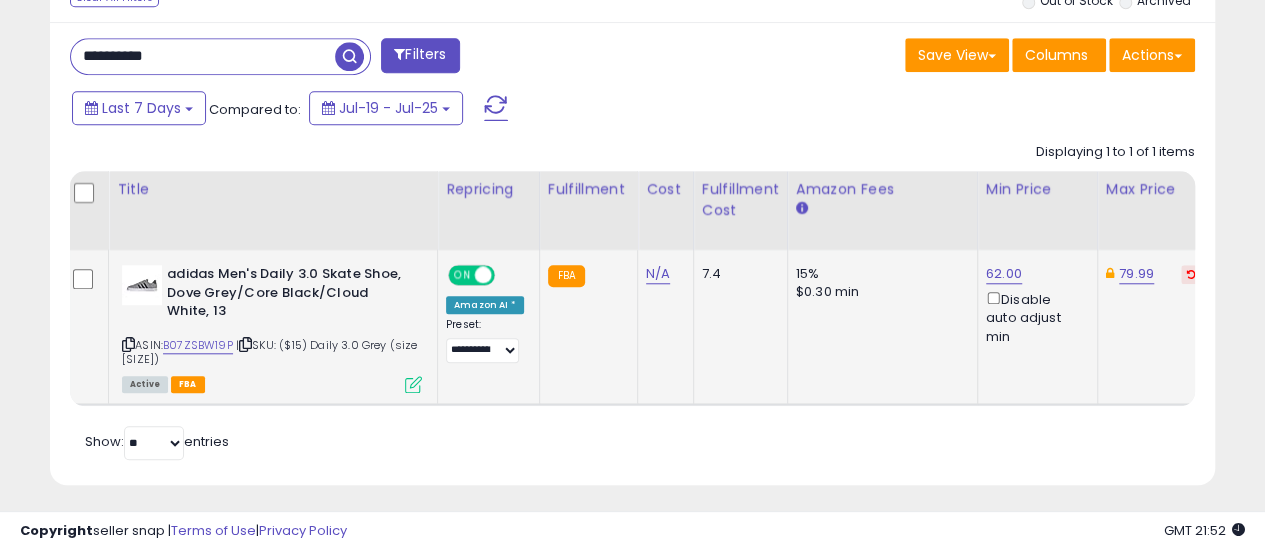 click on "**********" at bounding box center [203, 56] 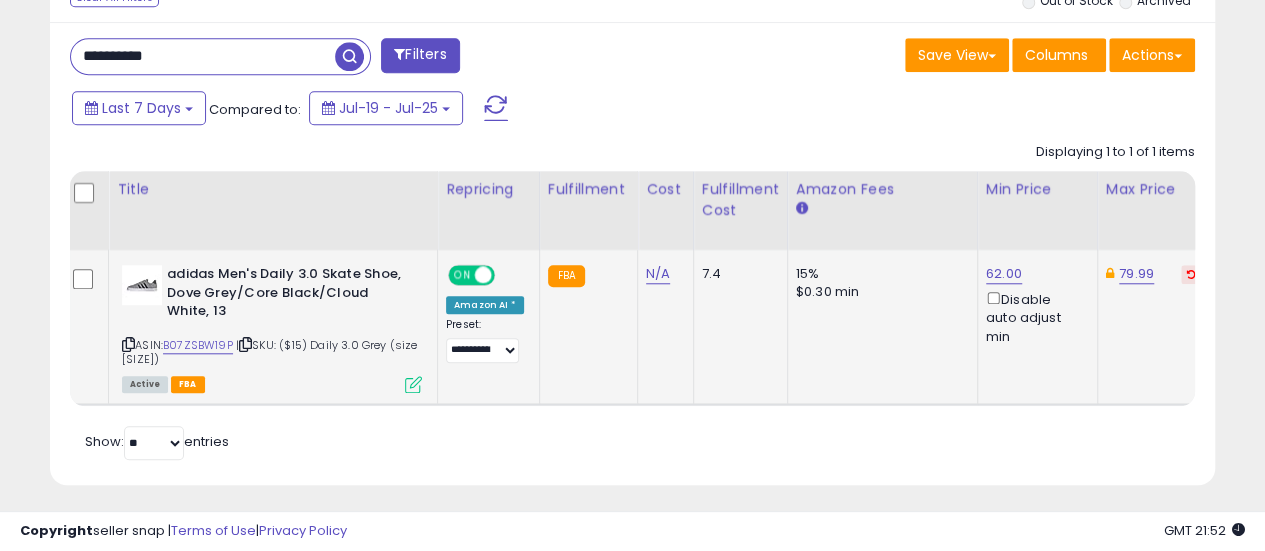 paste 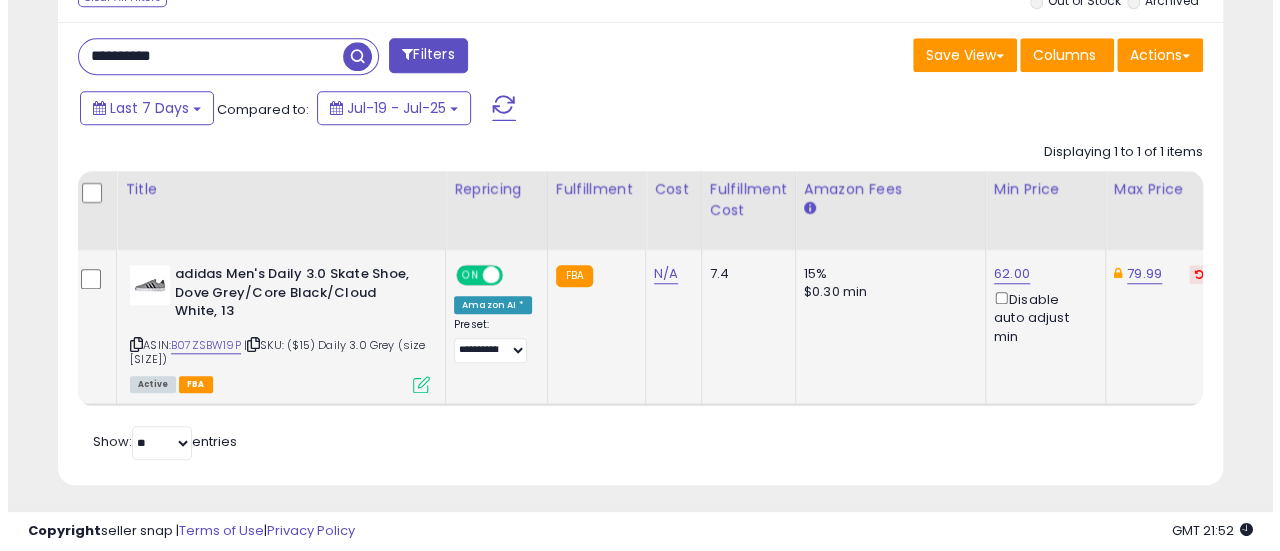 scroll, scrollTop: 667, scrollLeft: 0, axis: vertical 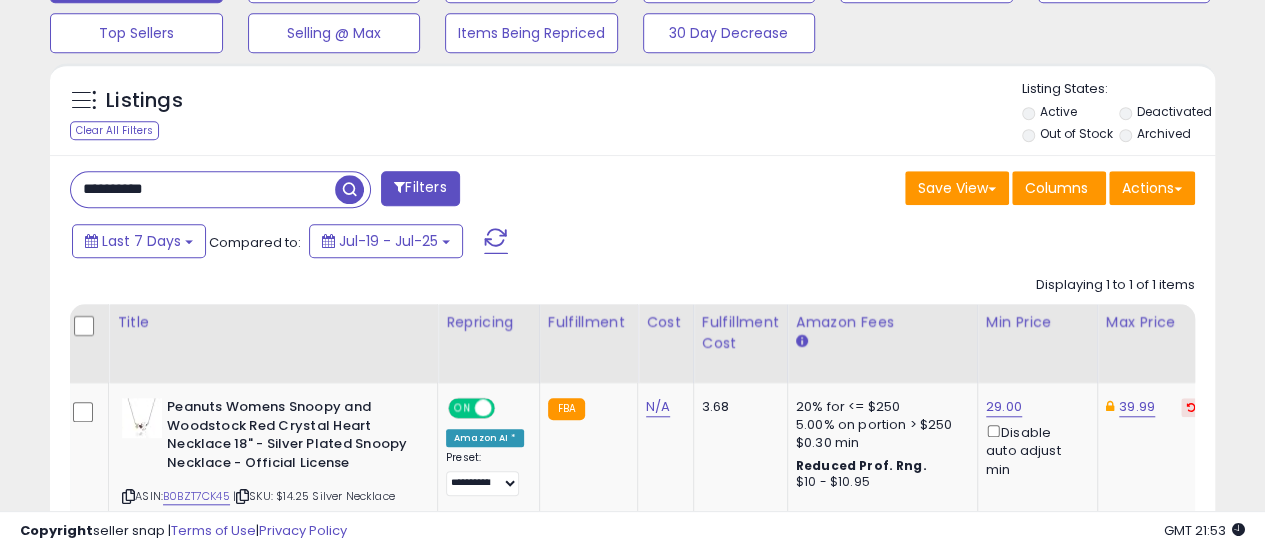 paste 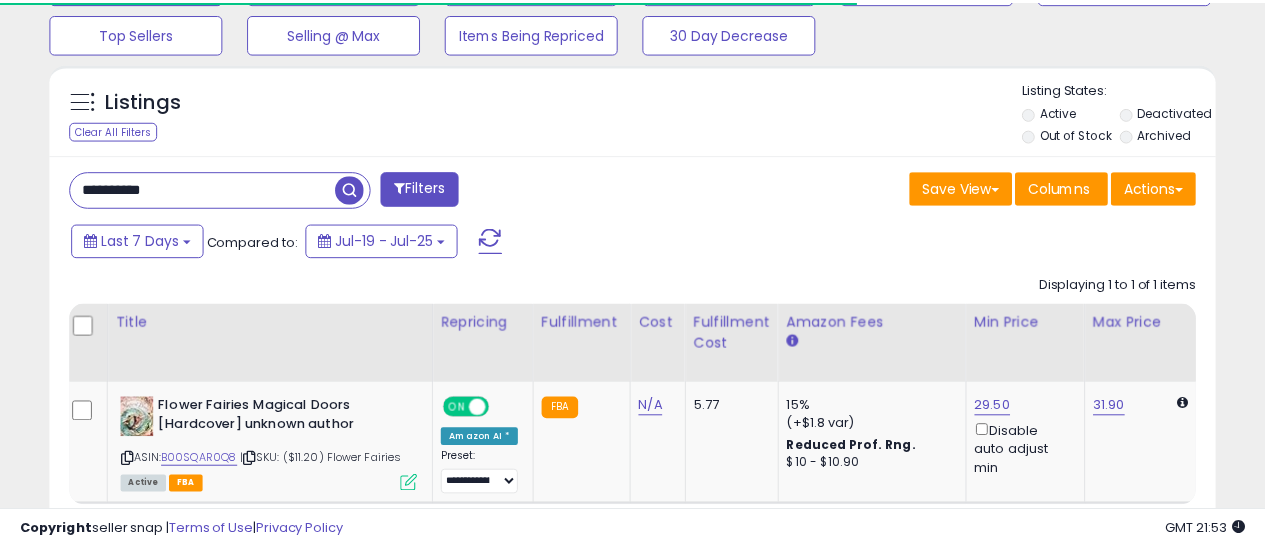 scroll, scrollTop: 410, scrollLeft: 674, axis: both 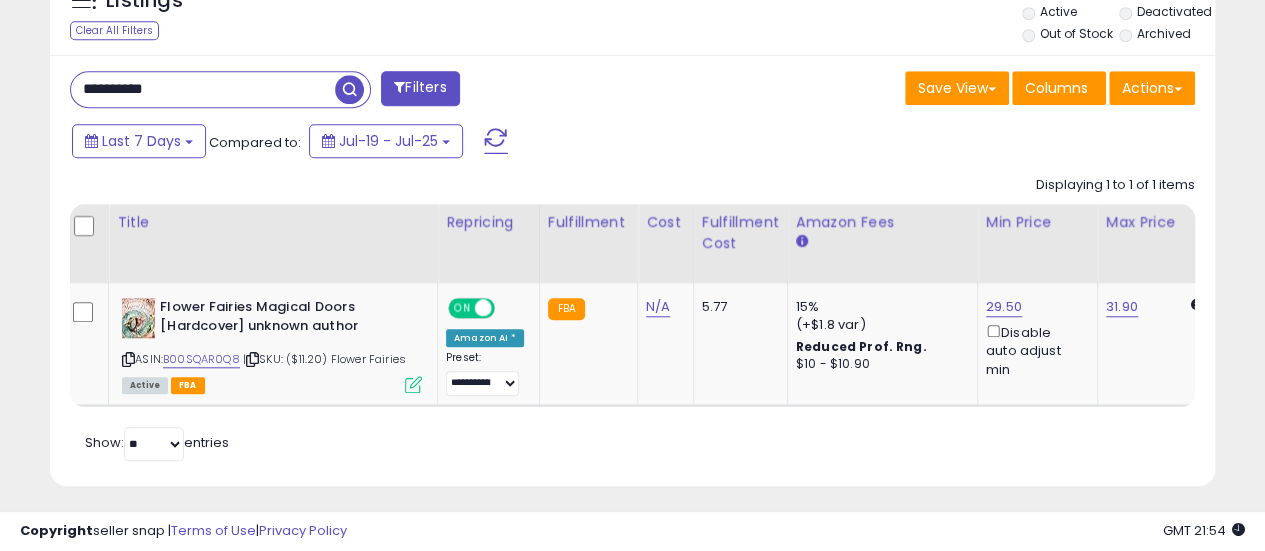 paste 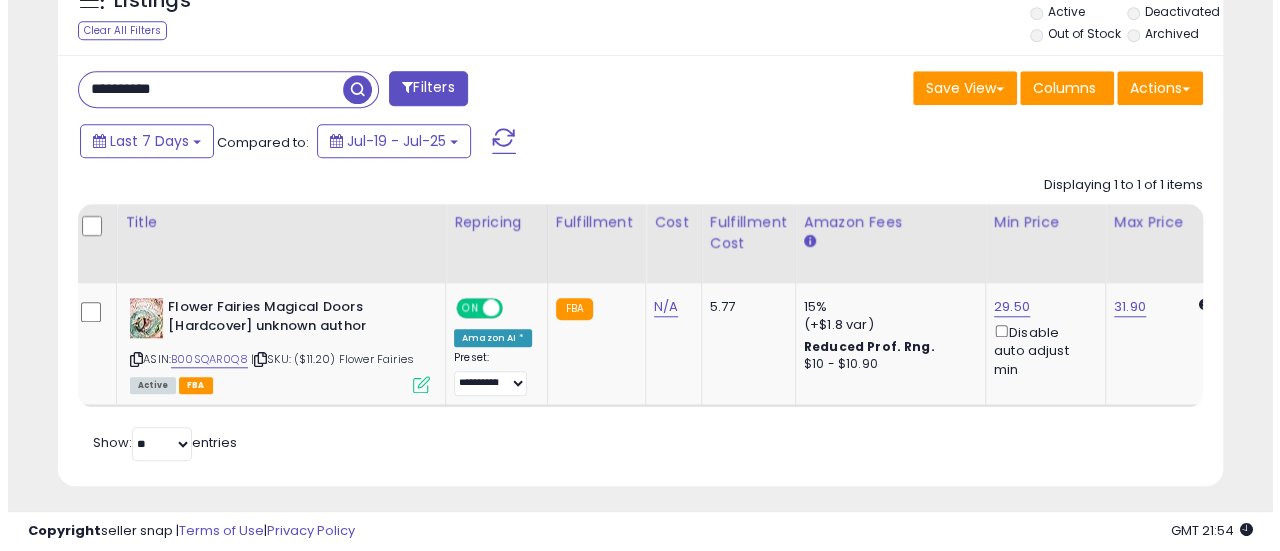 scroll, scrollTop: 667, scrollLeft: 0, axis: vertical 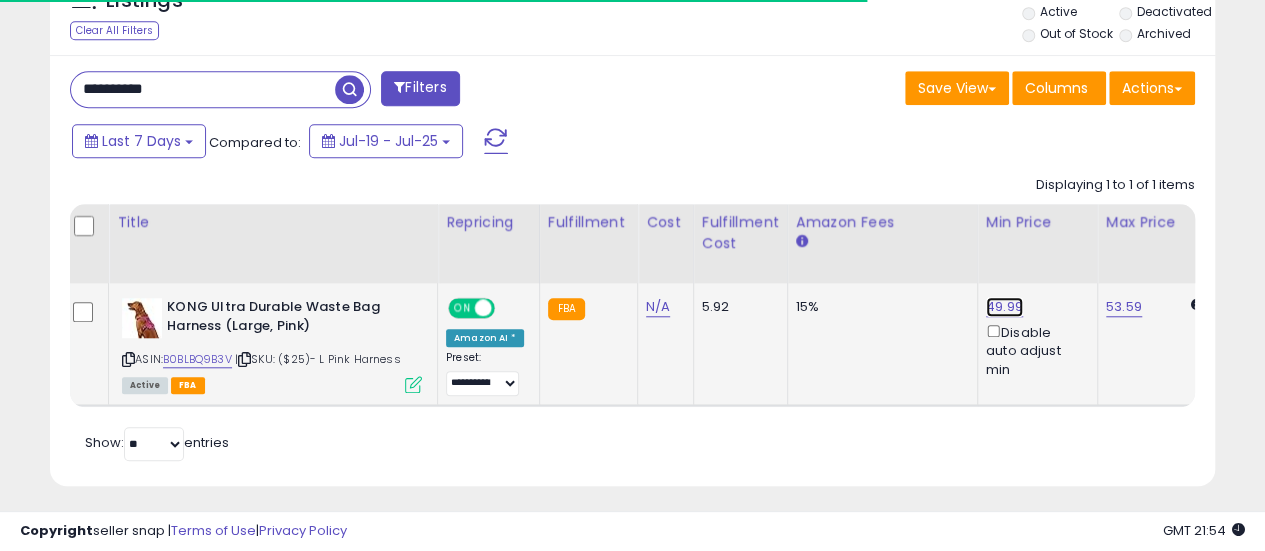 click on "49.99" at bounding box center (1004, 307) 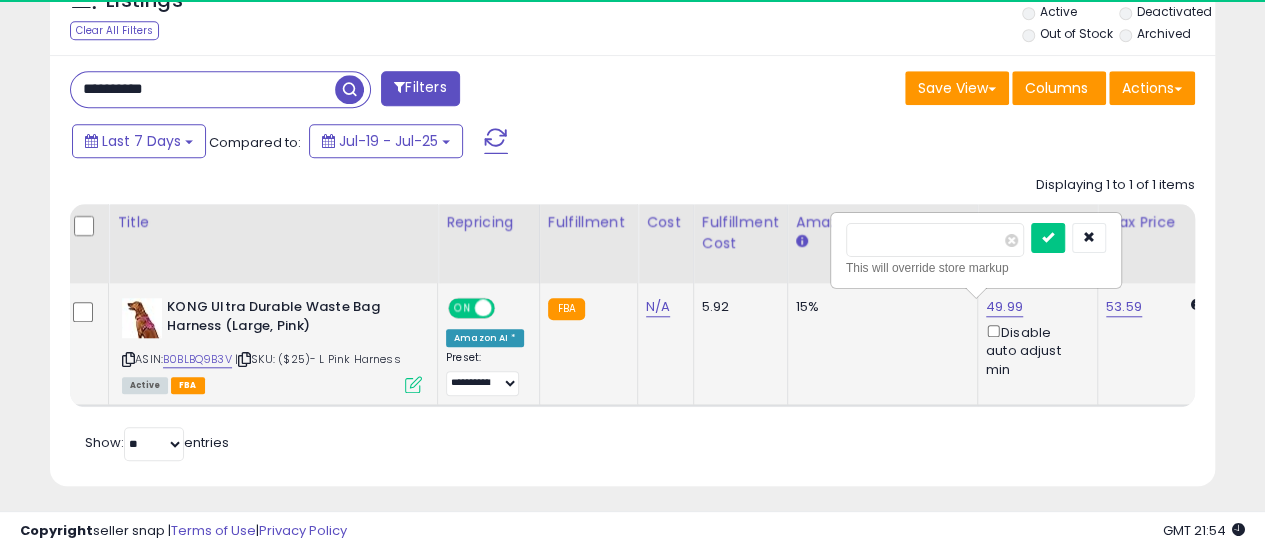scroll, scrollTop: 999590, scrollLeft: 999326, axis: both 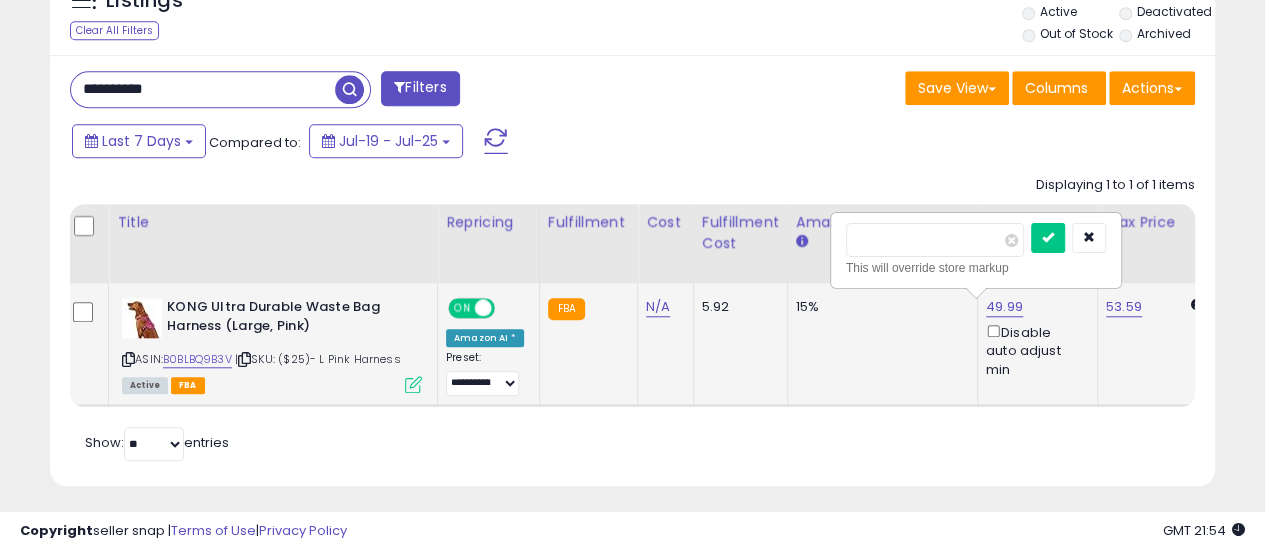 click on "*******" at bounding box center (935, 240) 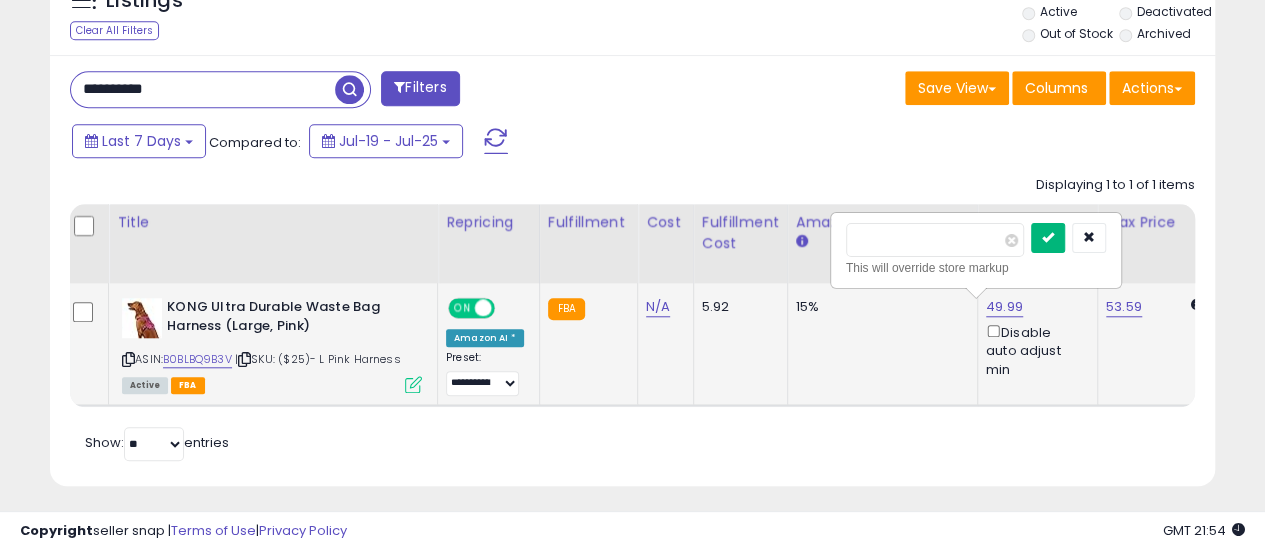 type on "*****" 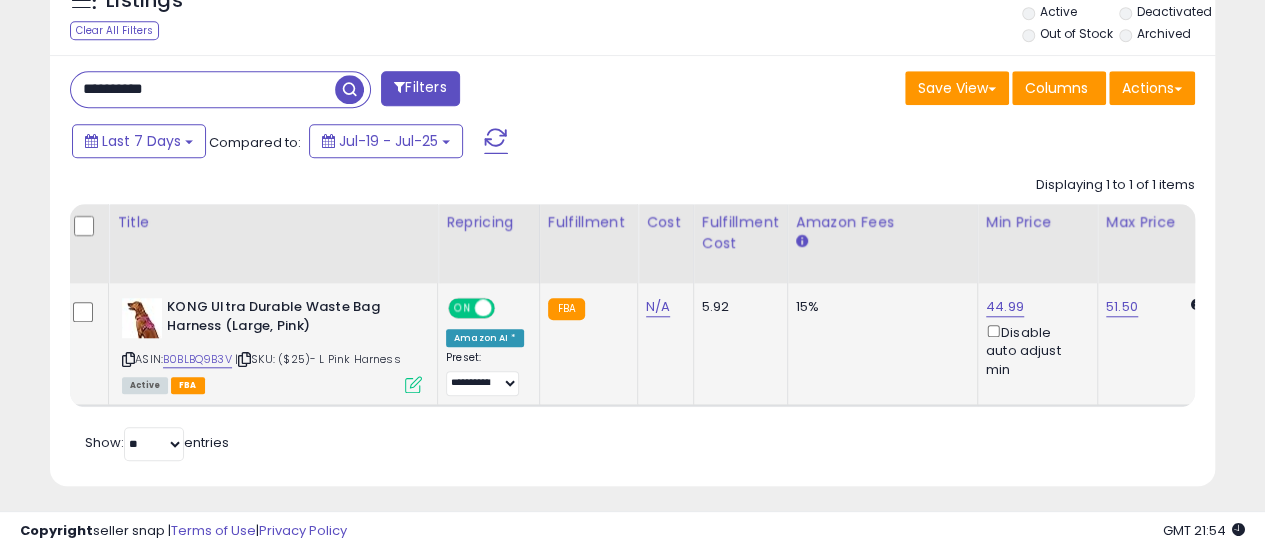 click on "**********" at bounding box center [203, 89] 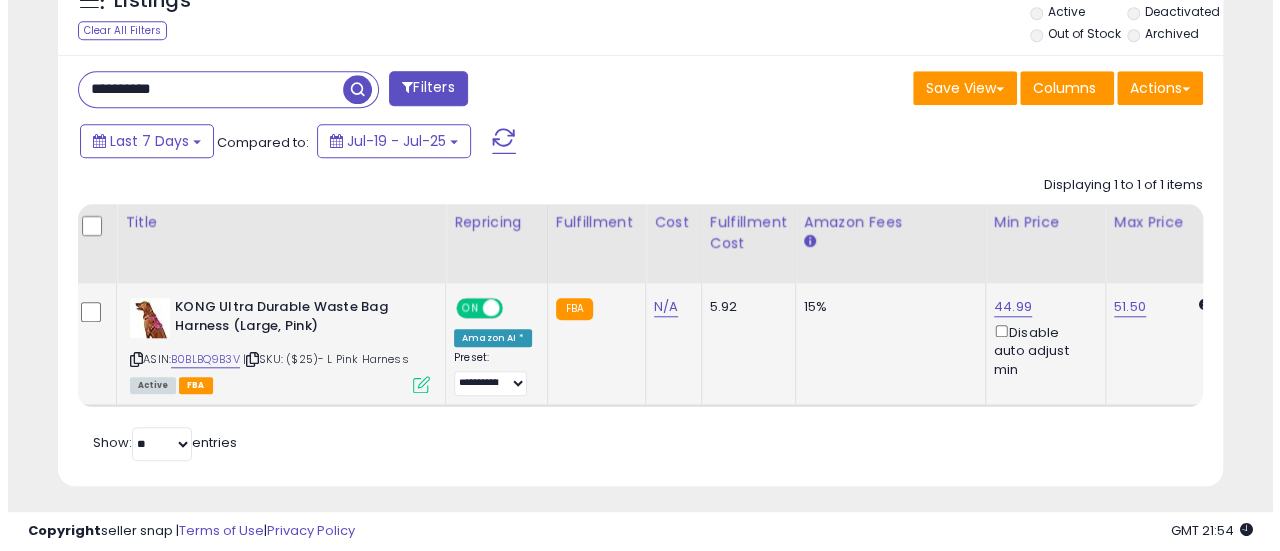 scroll, scrollTop: 667, scrollLeft: 0, axis: vertical 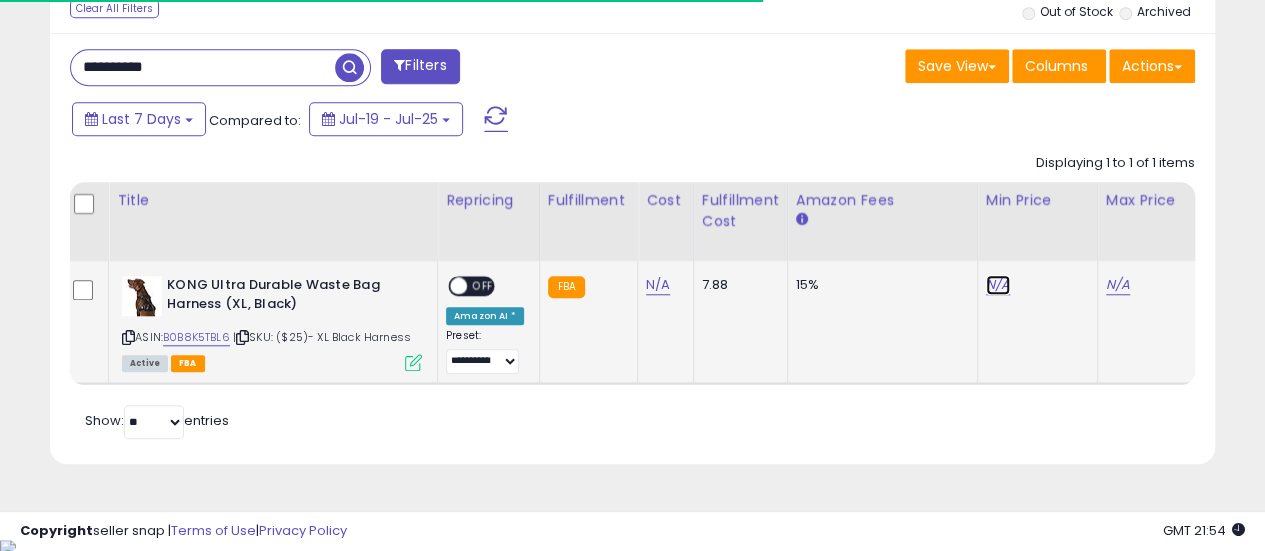 click on "N/A" at bounding box center (998, 285) 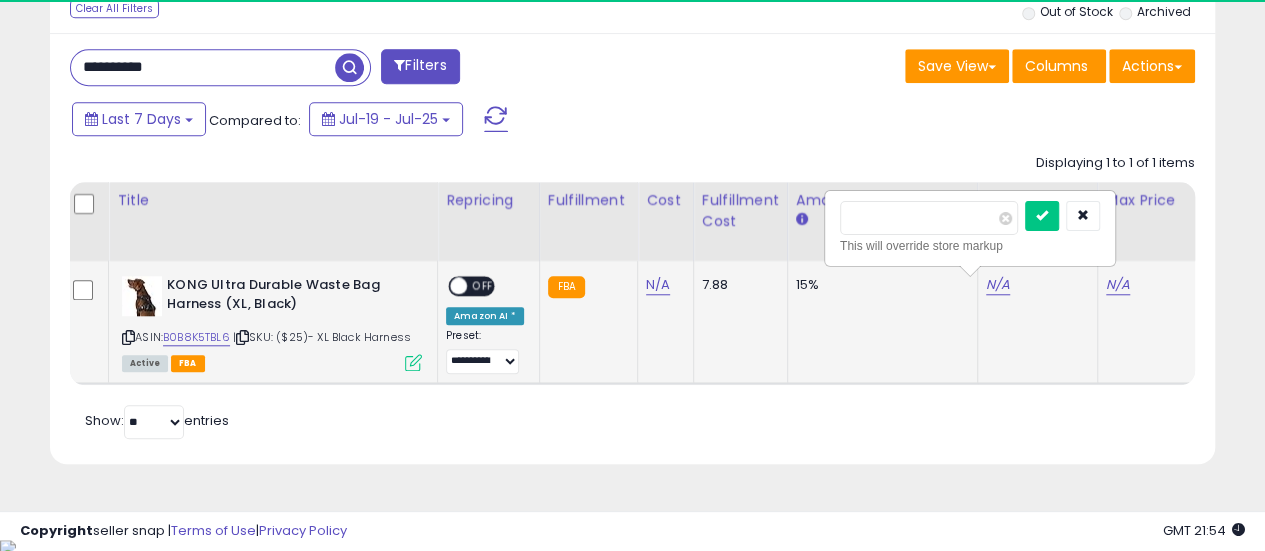 scroll, scrollTop: 999590, scrollLeft: 999326, axis: both 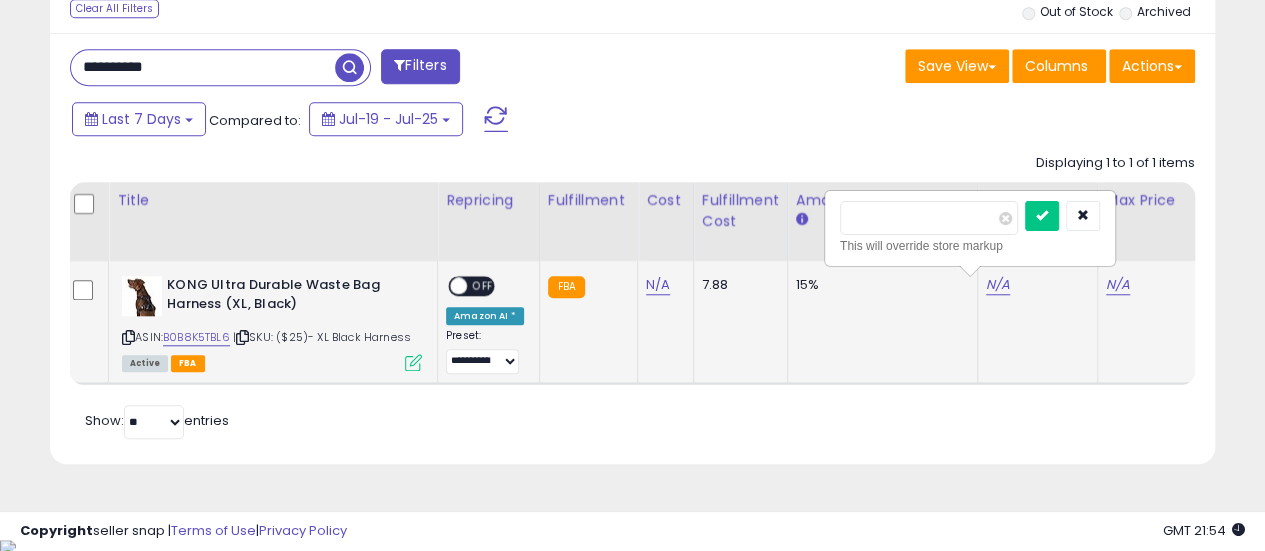 type on "*****" 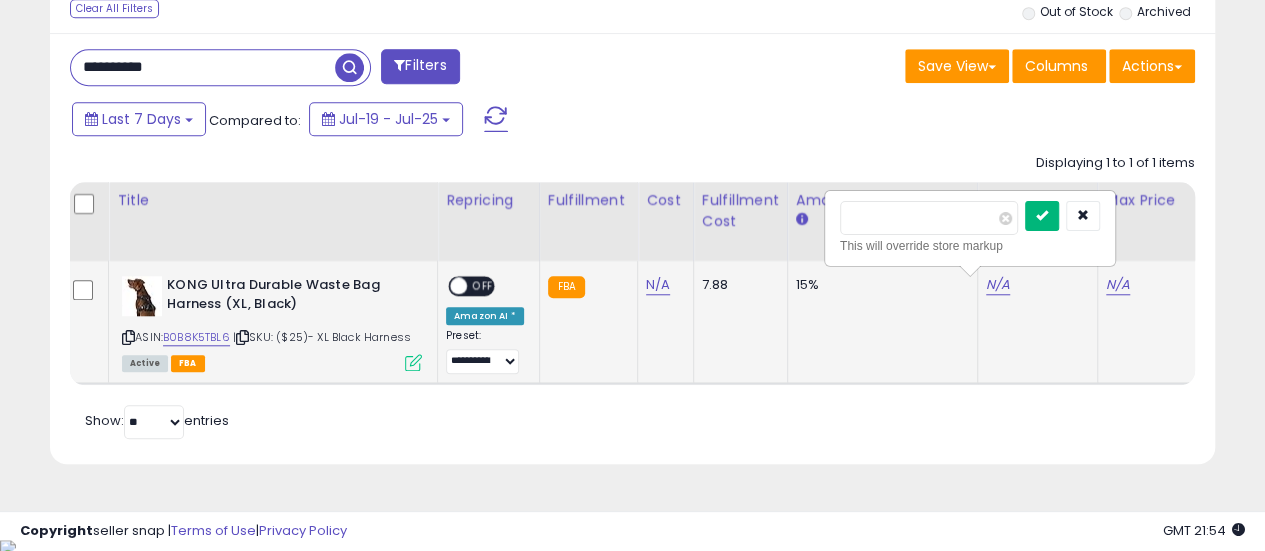 click at bounding box center (1042, 215) 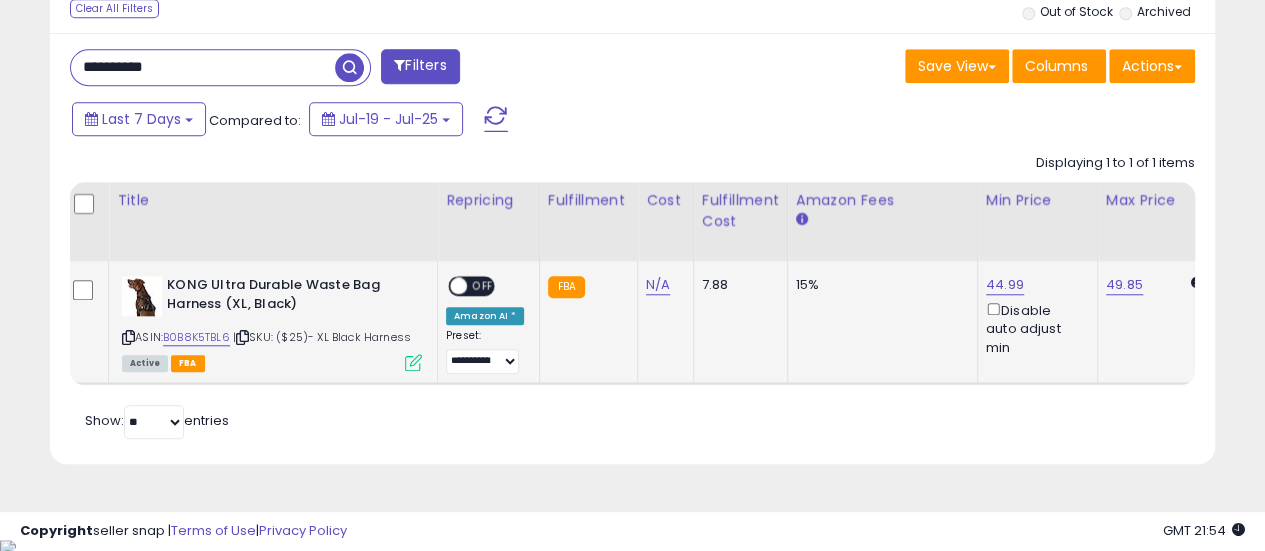 click on "**********" at bounding box center [203, 67] 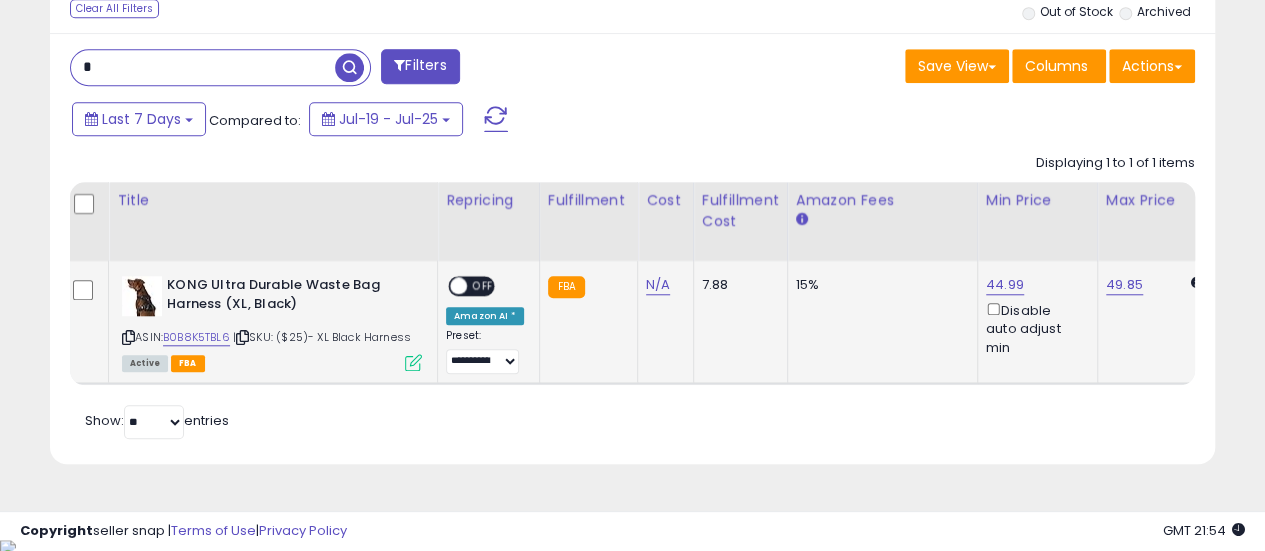 scroll, scrollTop: 999590, scrollLeft: 999317, axis: both 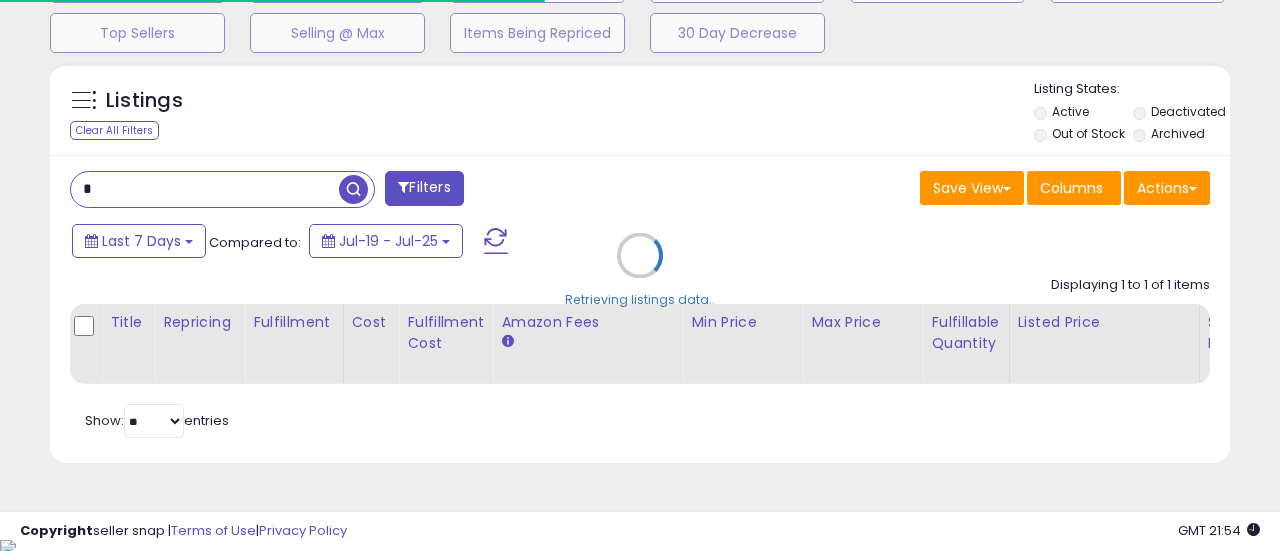 paste on "*********" 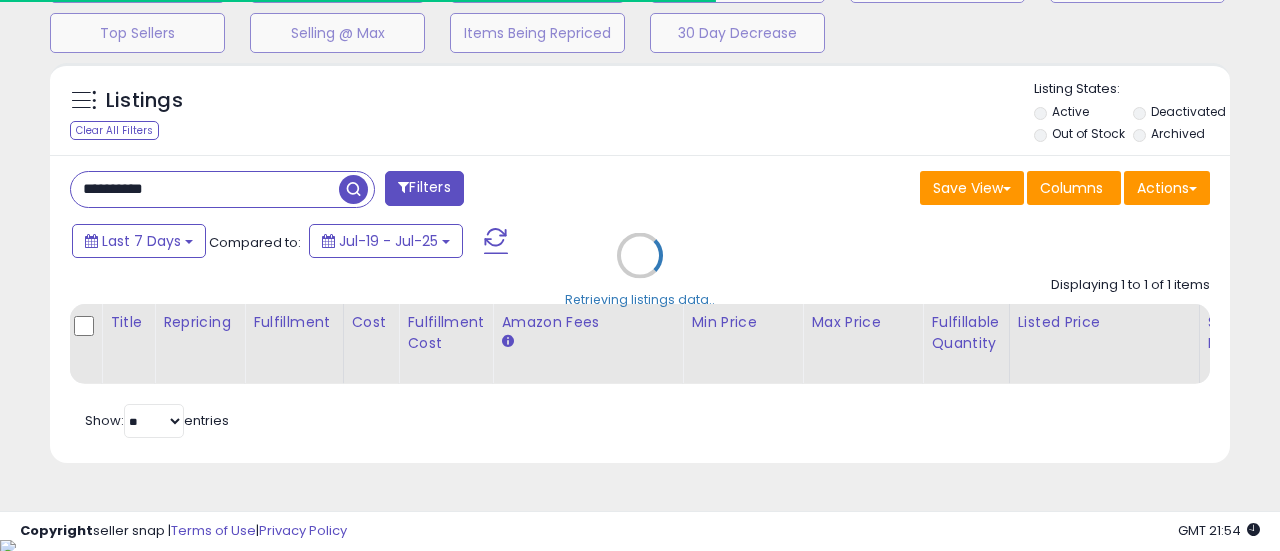 click on "Retrieving listings data.." at bounding box center (640, 270) 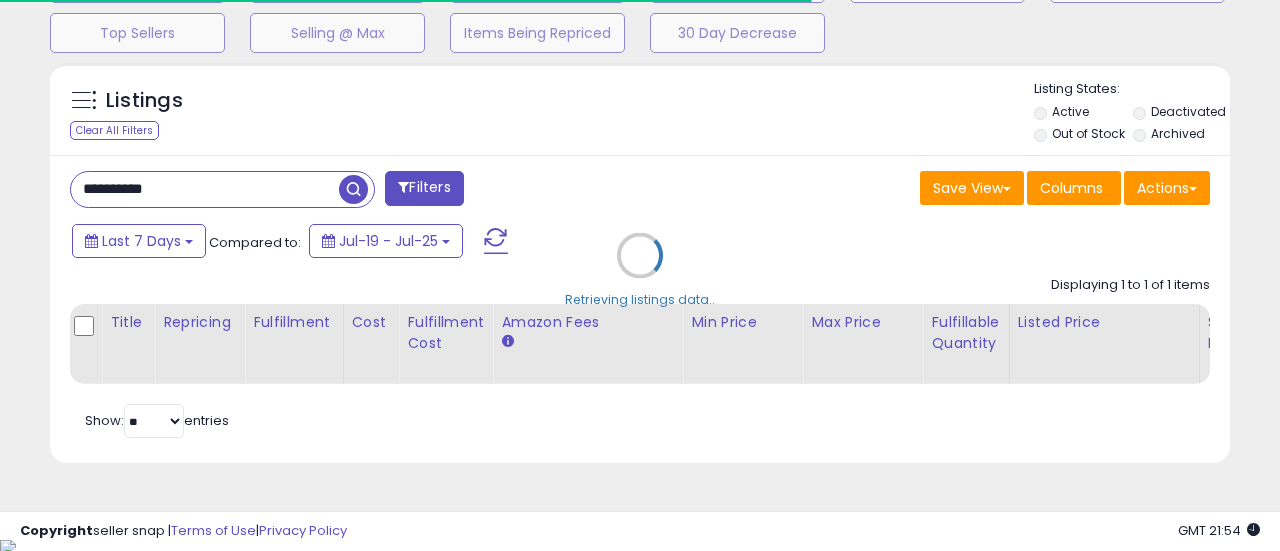 click on "Retrieving listings data.." at bounding box center [640, 270] 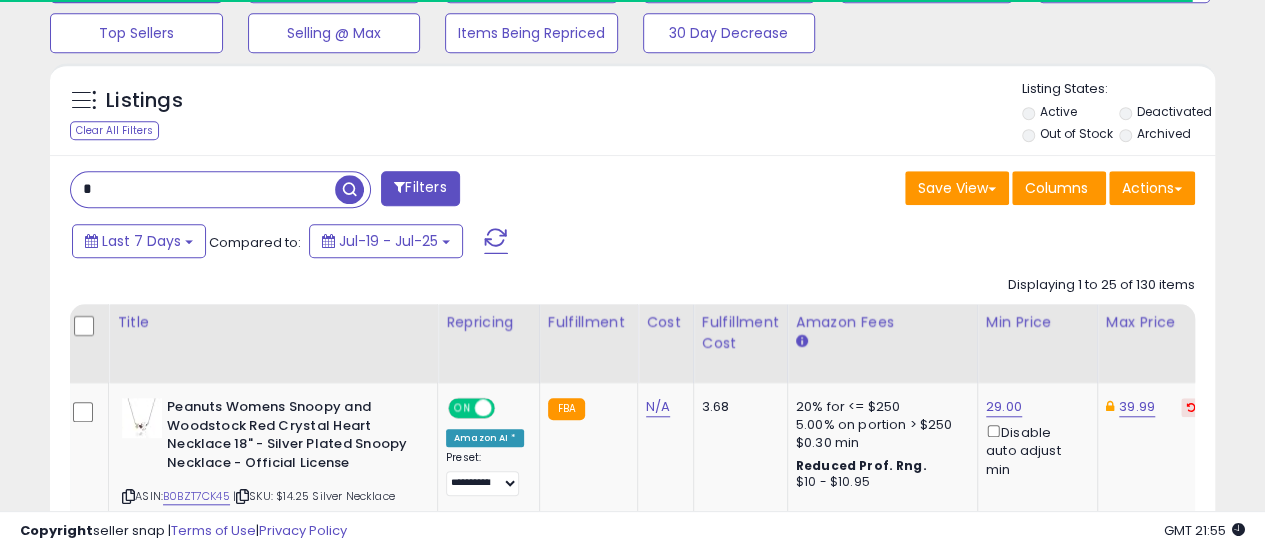 scroll, scrollTop: 410, scrollLeft: 674, axis: both 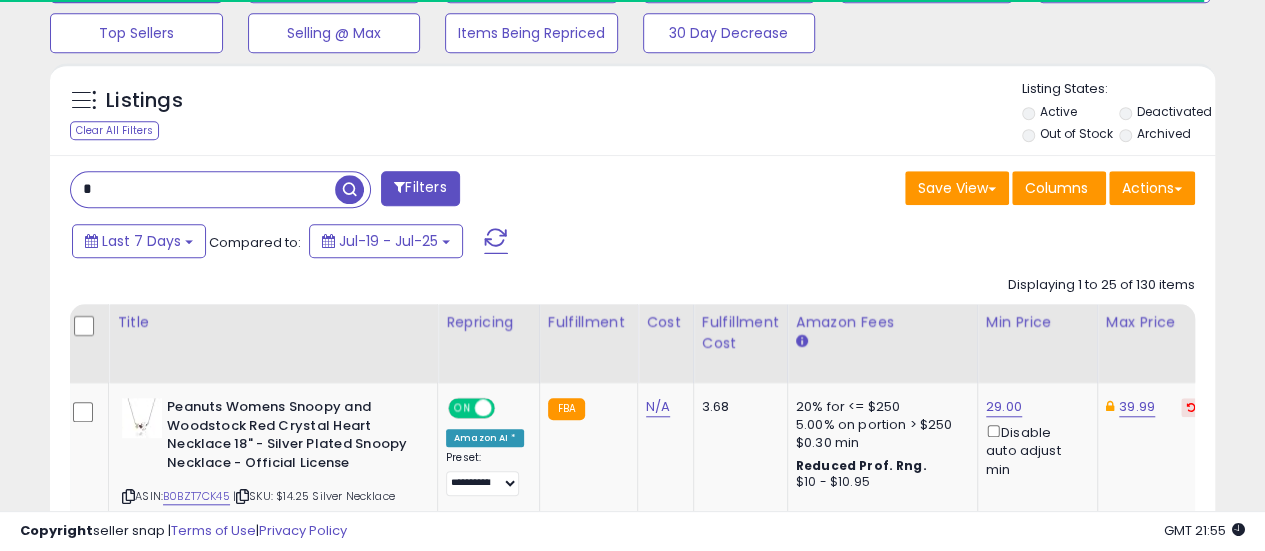 click on "*" at bounding box center [203, 189] 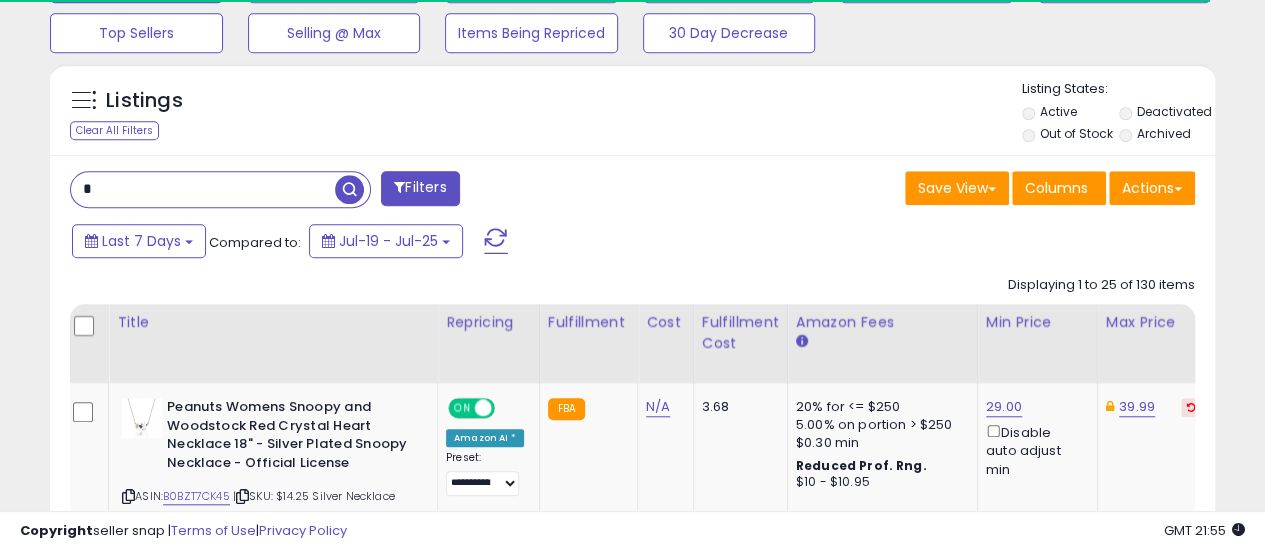 paste on "*********" 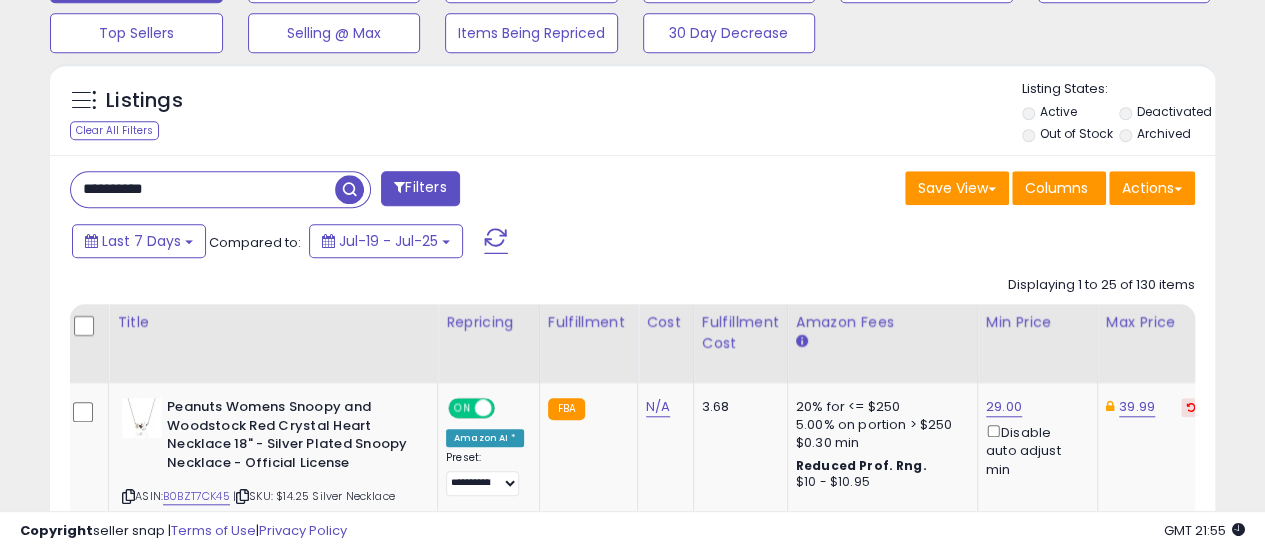 scroll, scrollTop: 999590, scrollLeft: 999326, axis: both 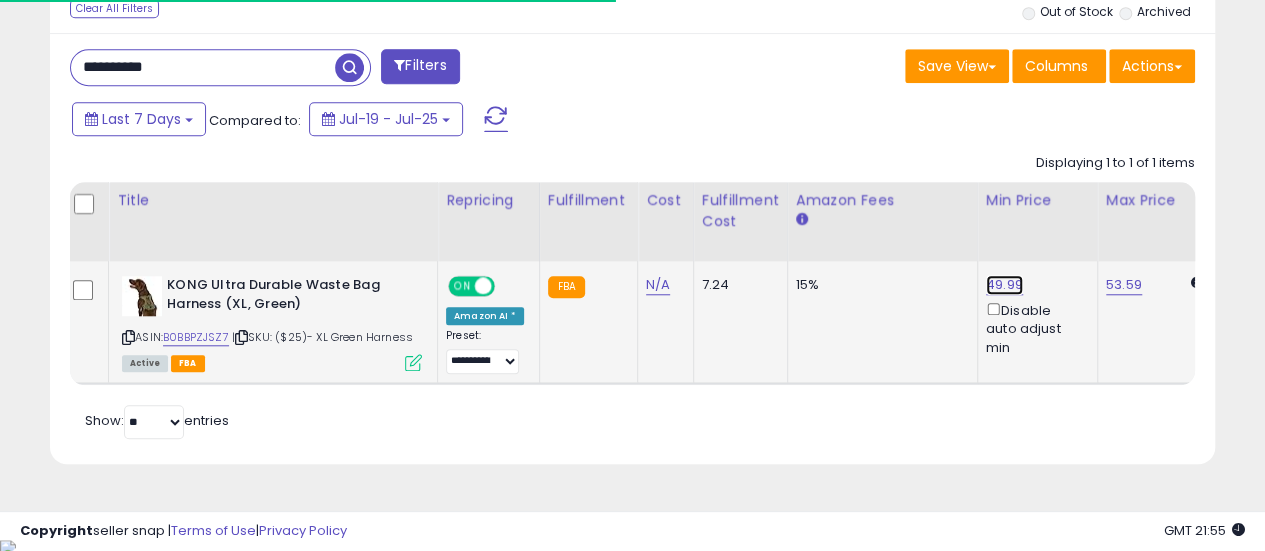 click on "49.99" at bounding box center (1004, 285) 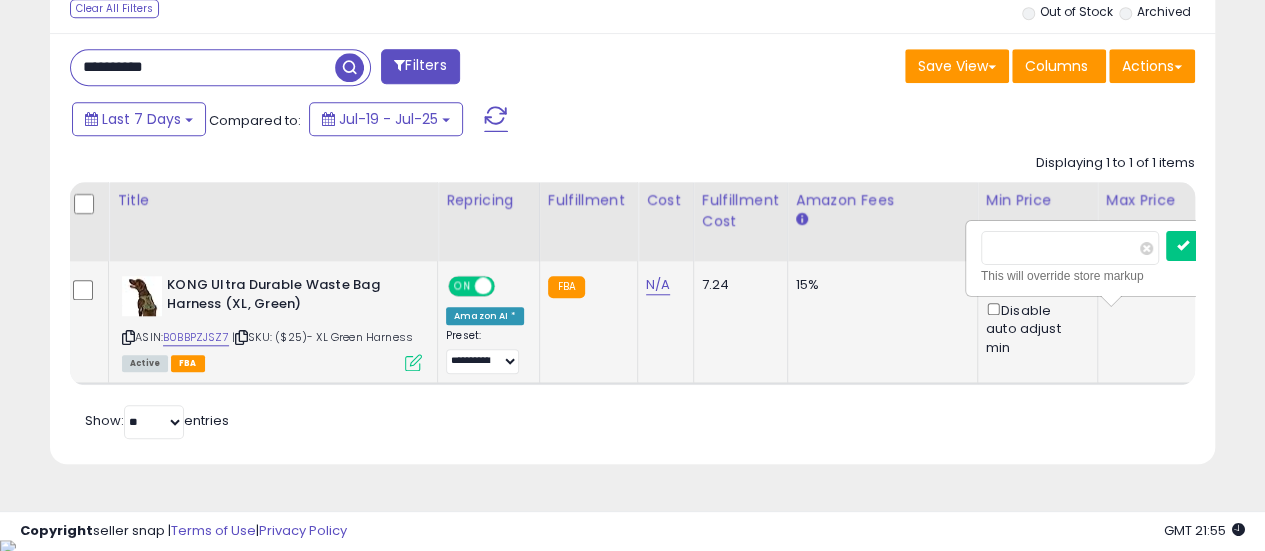 scroll, scrollTop: 999590, scrollLeft: 999326, axis: both 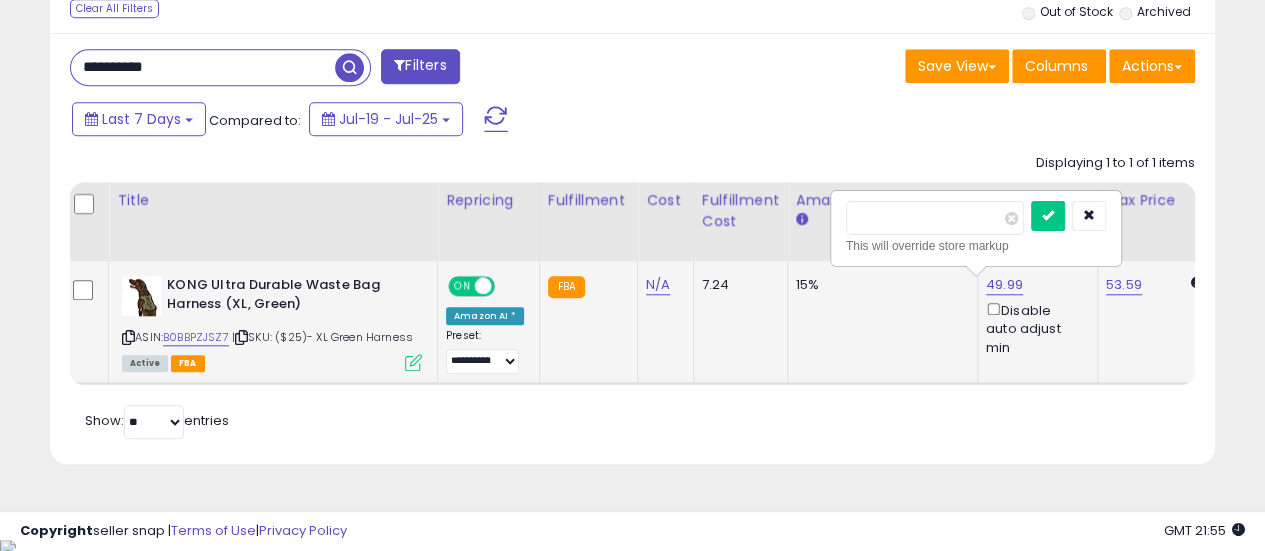 click on "*****" at bounding box center [935, 218] 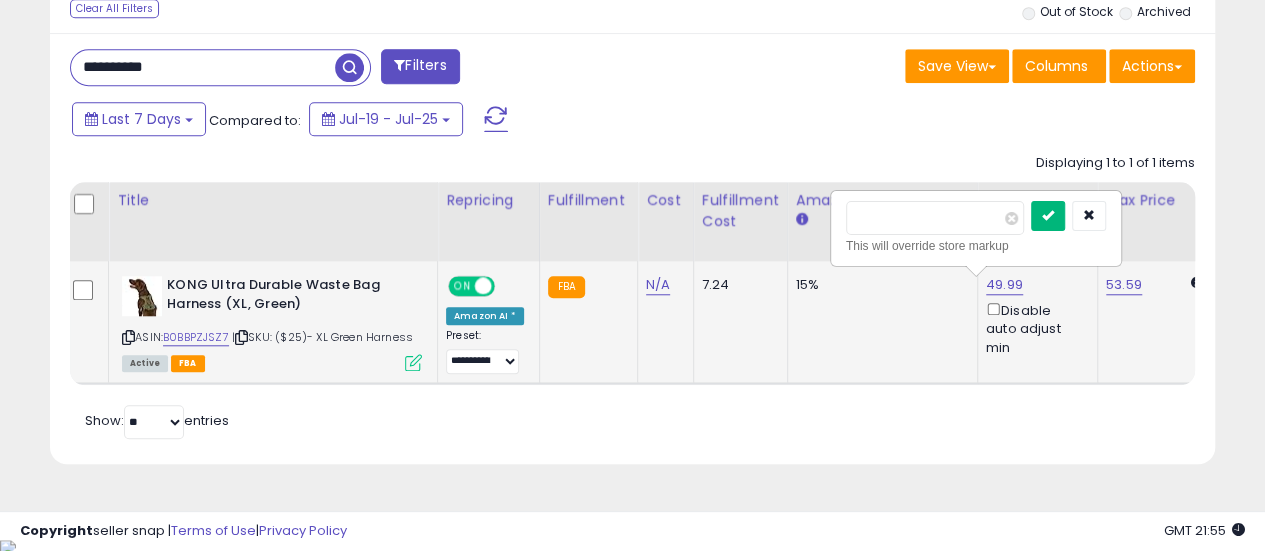 type on "*****" 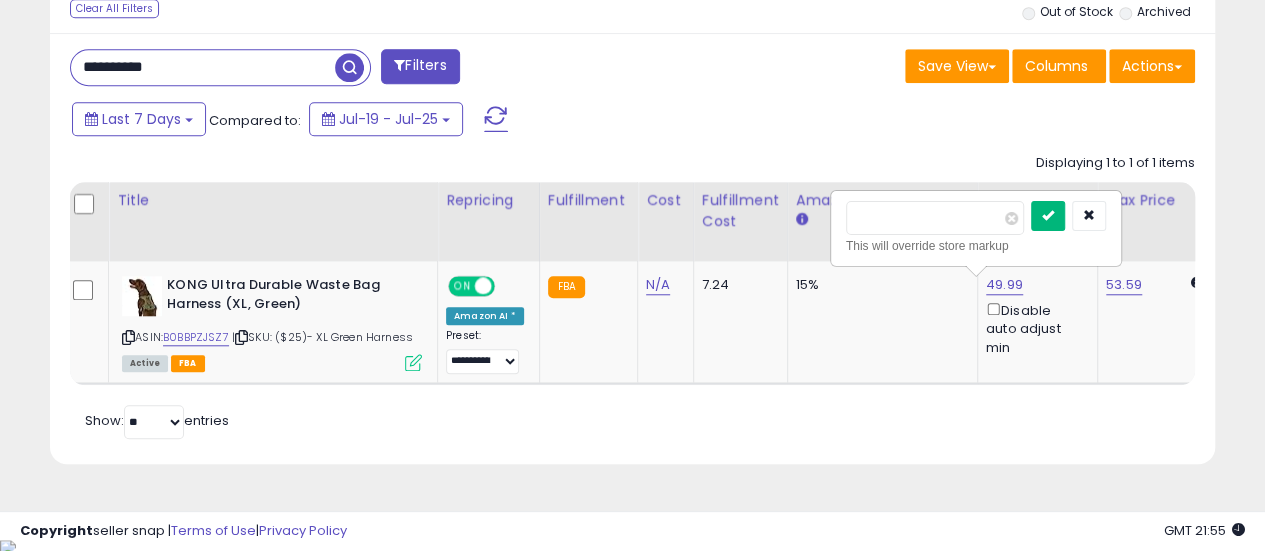 drag, startPoint x: 1076, startPoint y: 207, endPoint x: 820, endPoint y: 154, distance: 261.42877 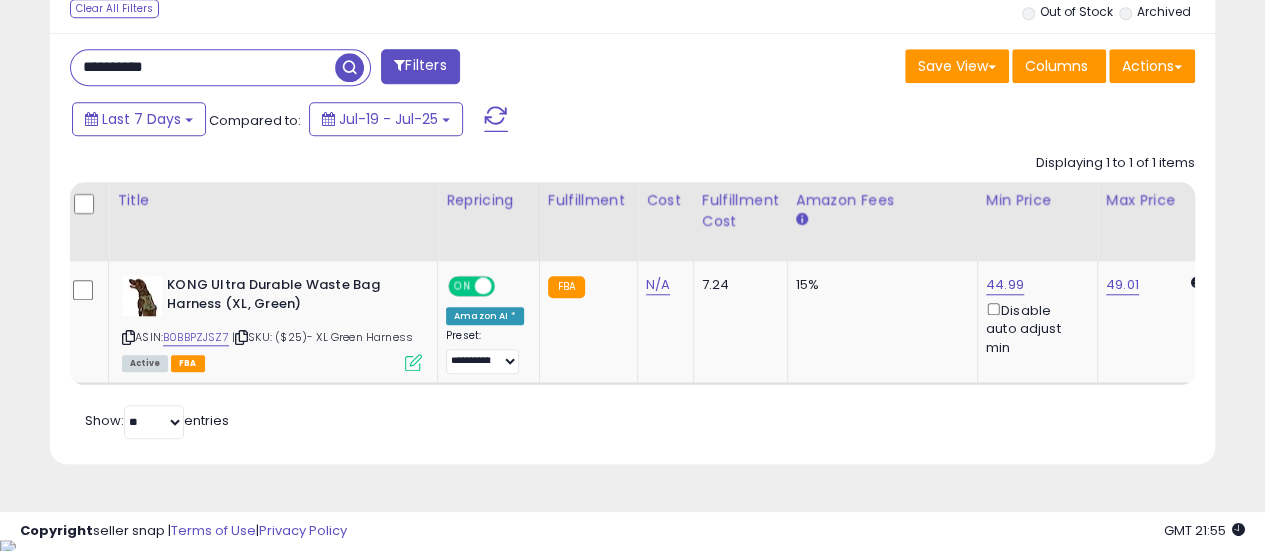 click on "**********" at bounding box center [203, 67] 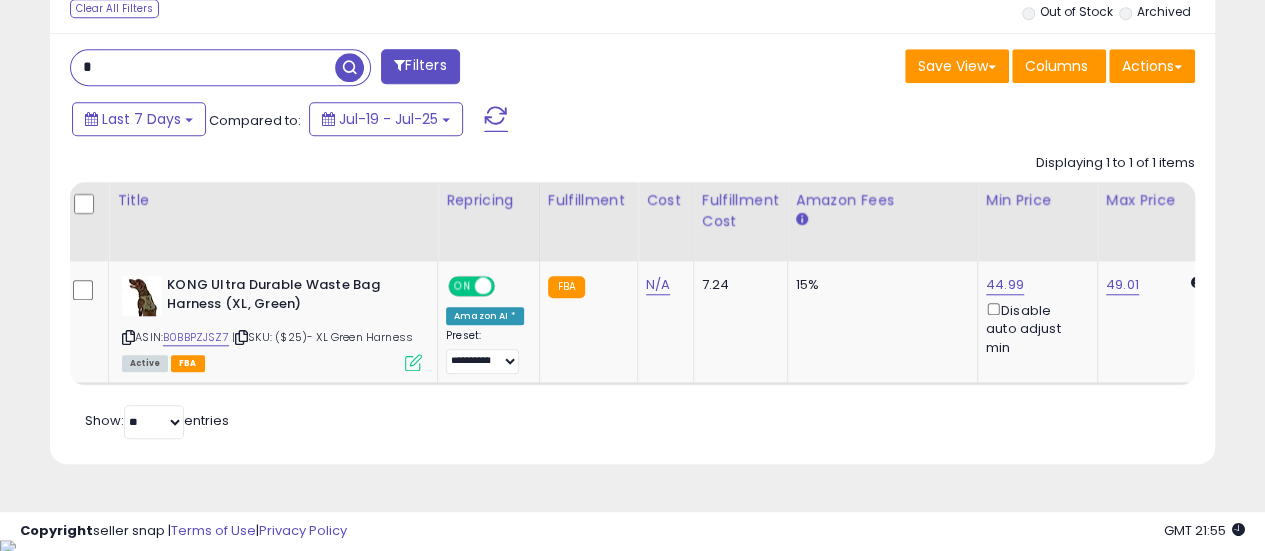 type on "*" 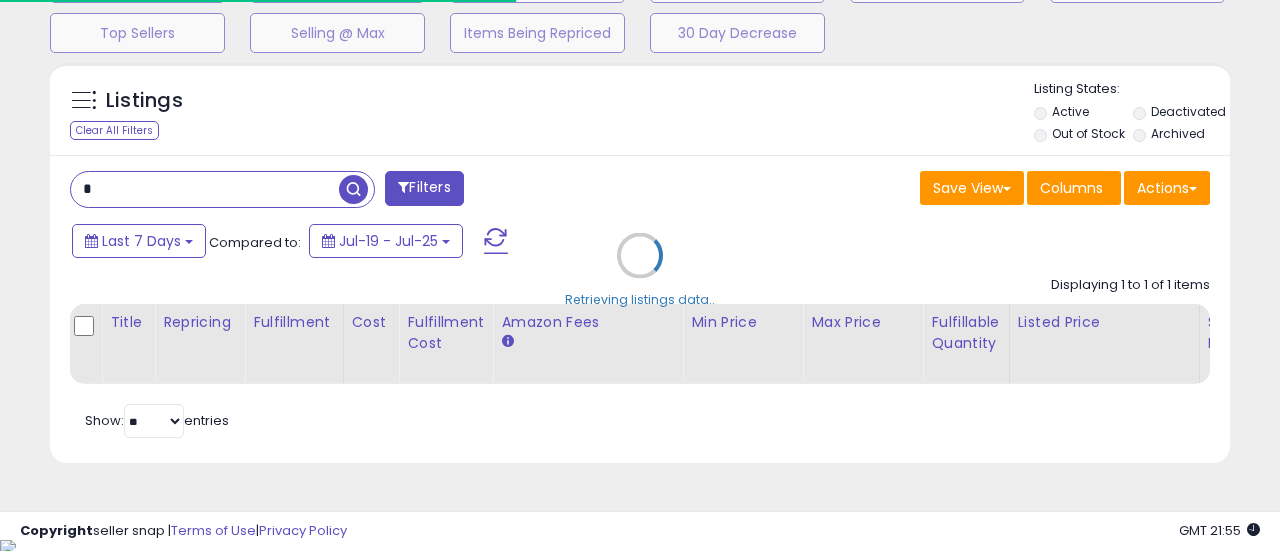 click on "Retrieving listings data.." at bounding box center [640, 270] 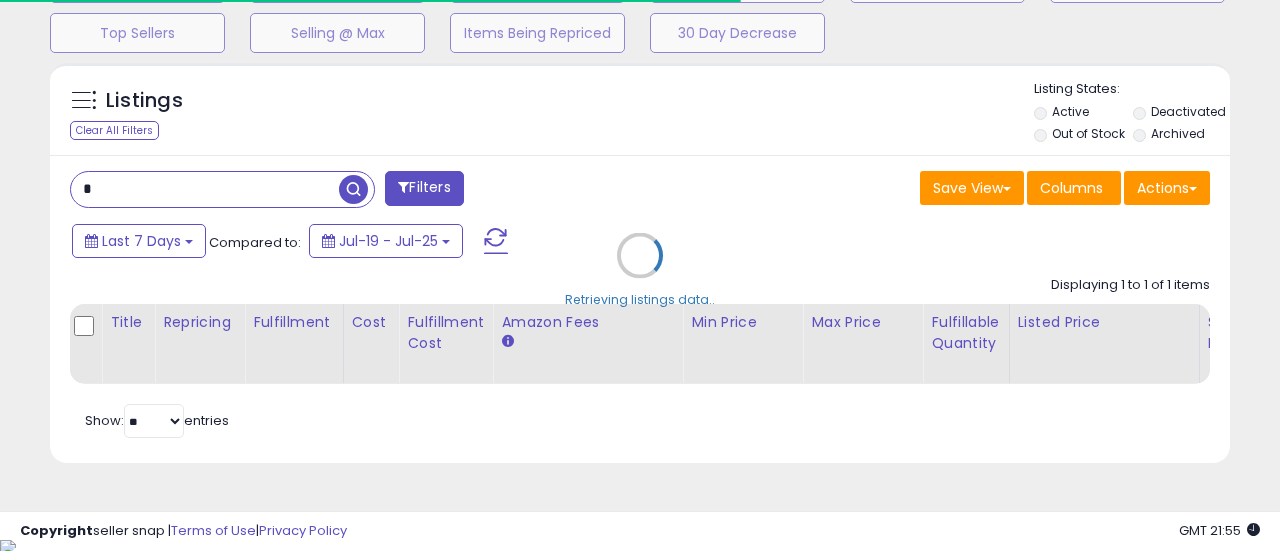 click on "Retrieving listings data.." at bounding box center [640, 270] 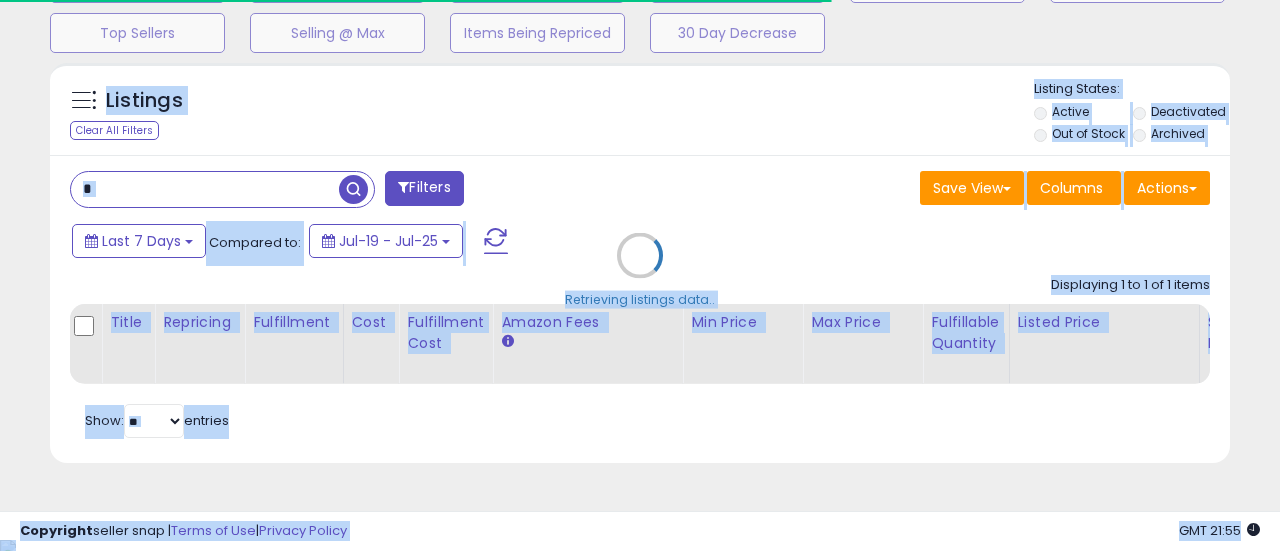click on "Retrieving listings data.." at bounding box center [640, 270] 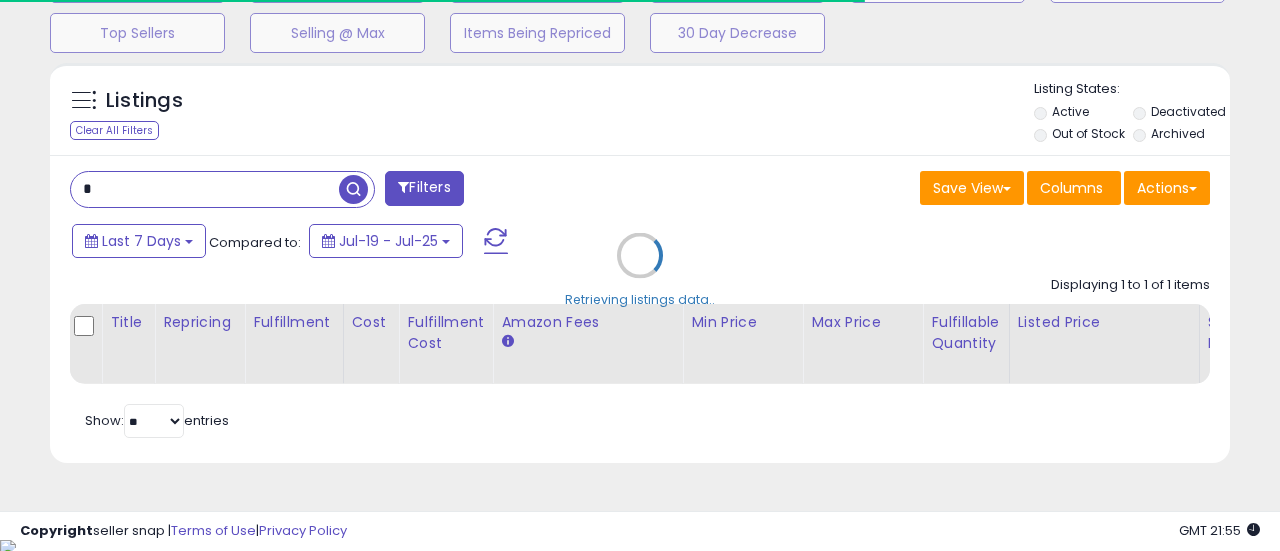click on "Retrieving listings data.." at bounding box center [640, 270] 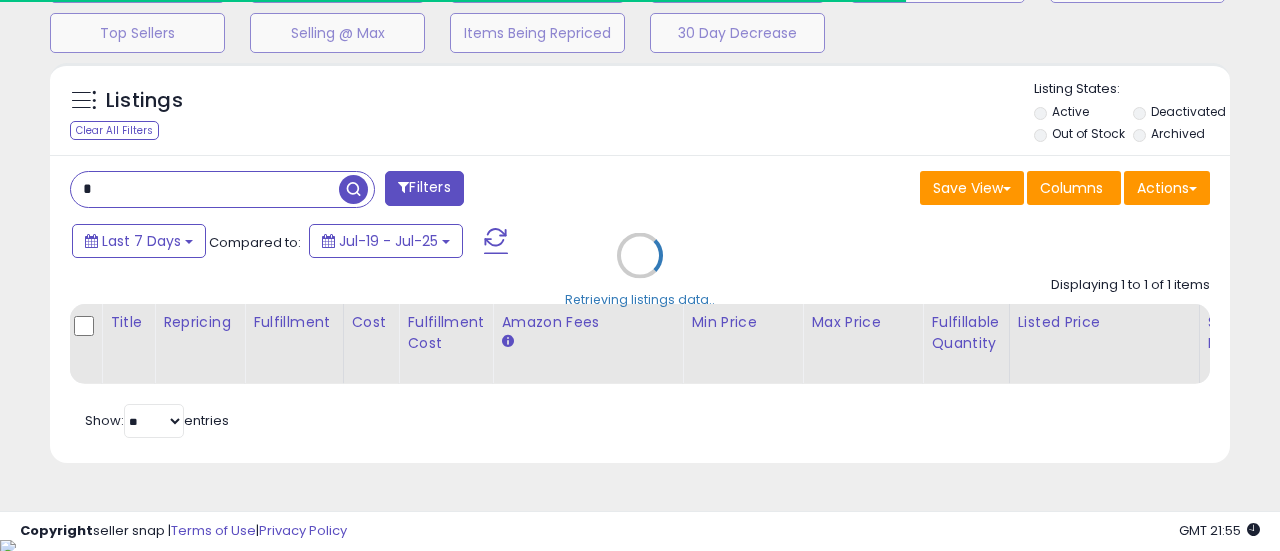 click on "Retrieving listings data.." at bounding box center (640, 270) 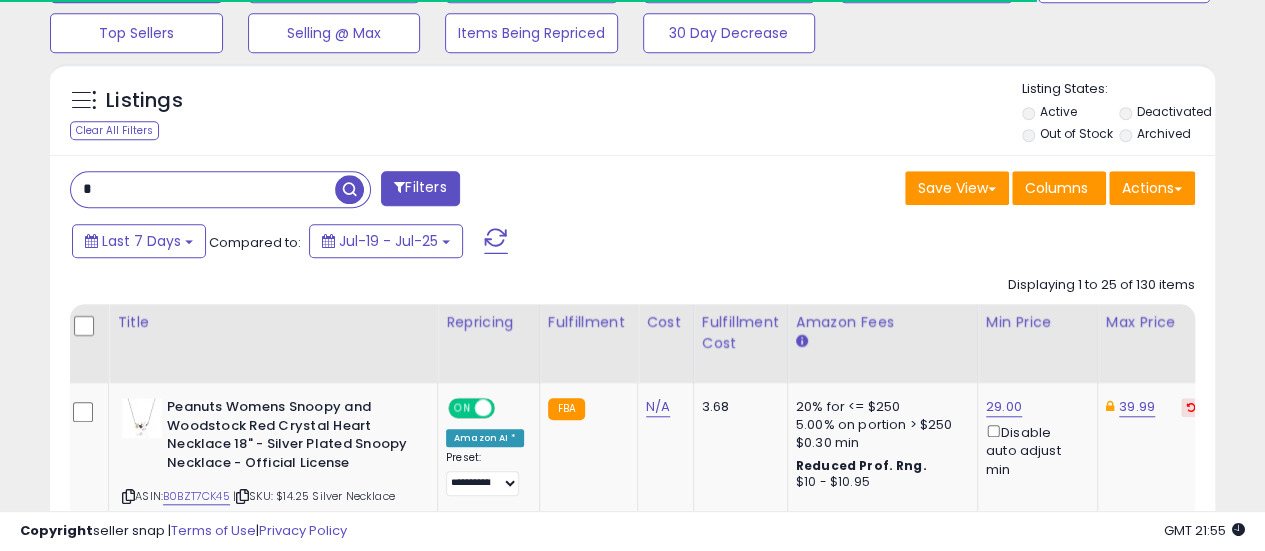 click on "*" at bounding box center (203, 189) 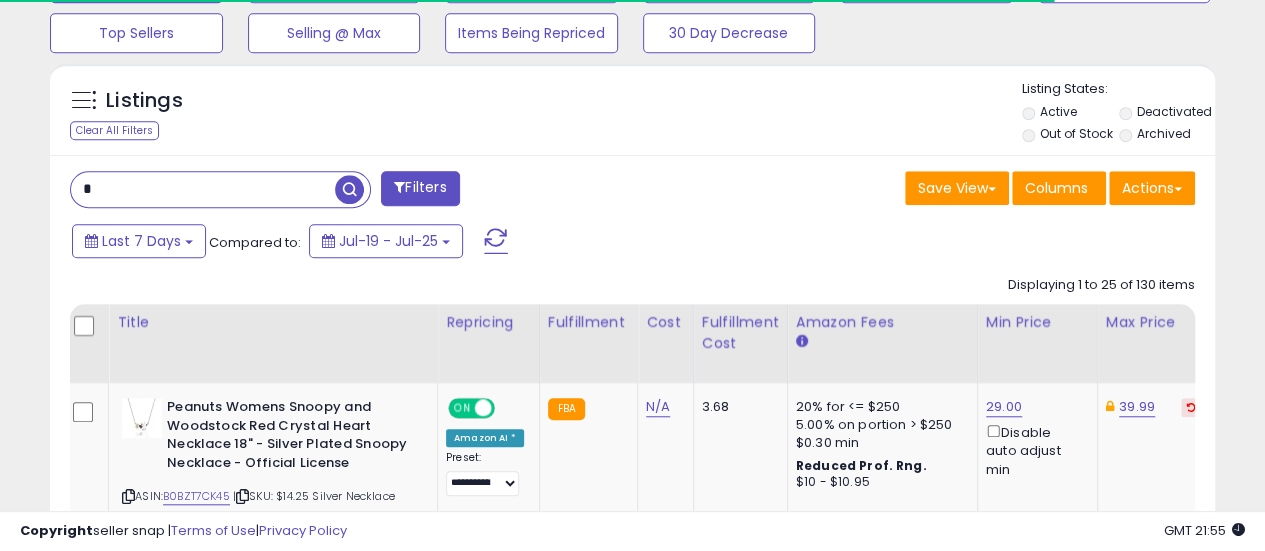 click on "*" at bounding box center (203, 189) 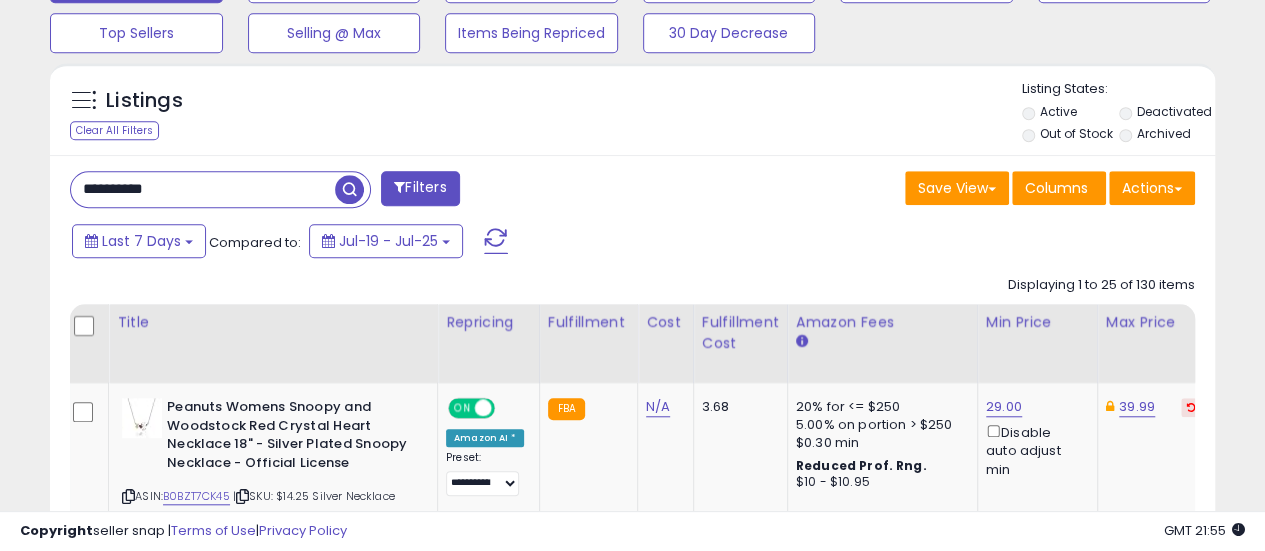 click on "Filters" at bounding box center (420, 188) 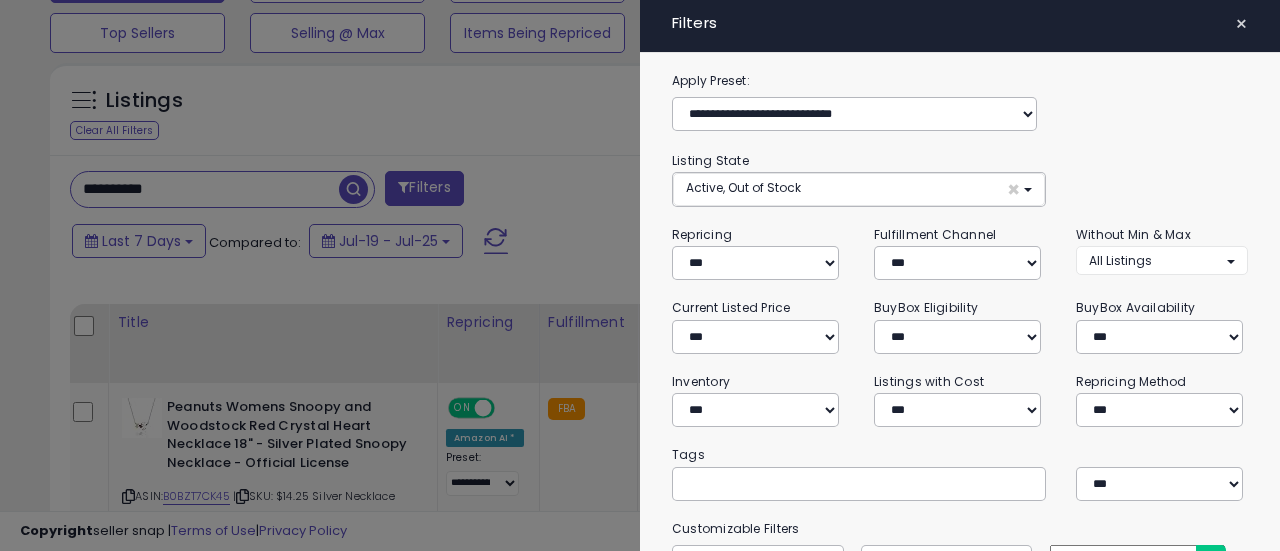 click at bounding box center (640, 275) 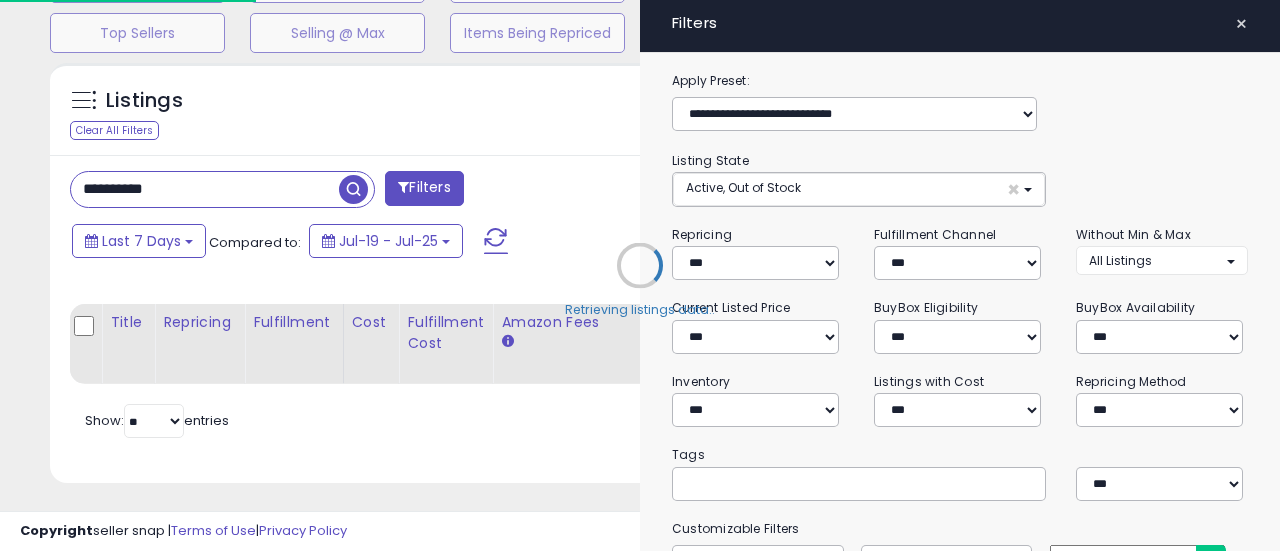 click on "Retrieving listings data.." at bounding box center (640, 280) 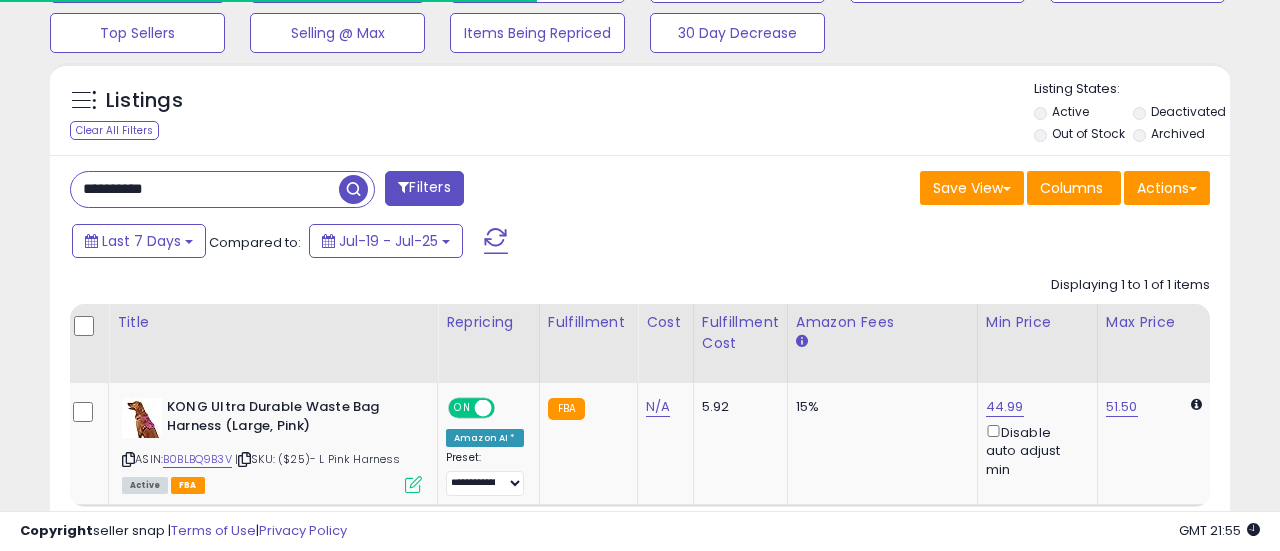 click at bounding box center [353, 189] 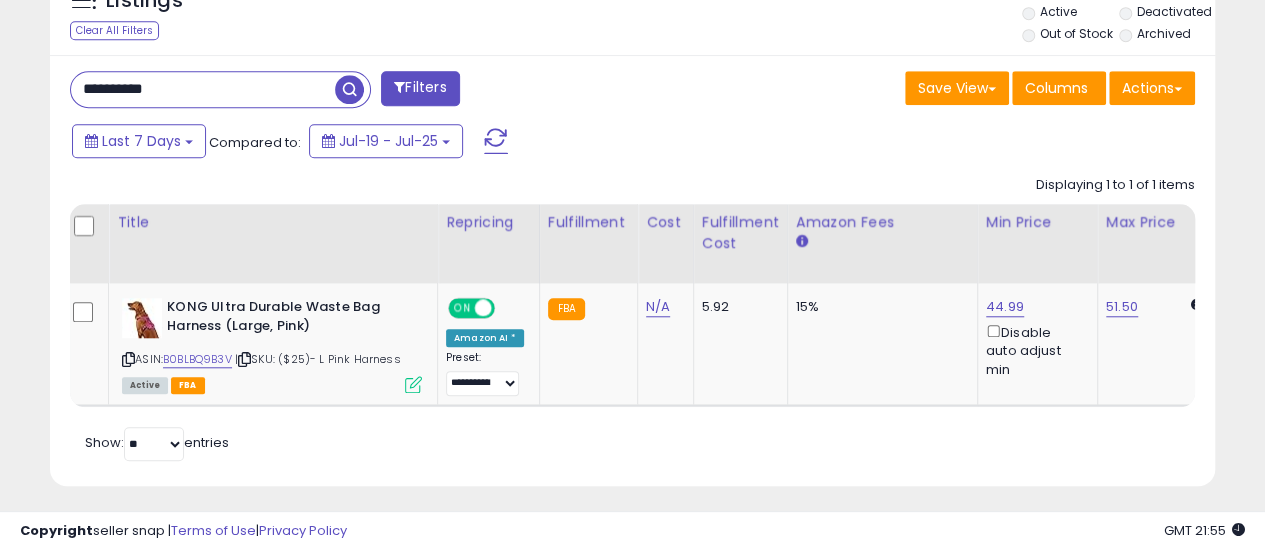 click on "**********" at bounding box center [203, 89] 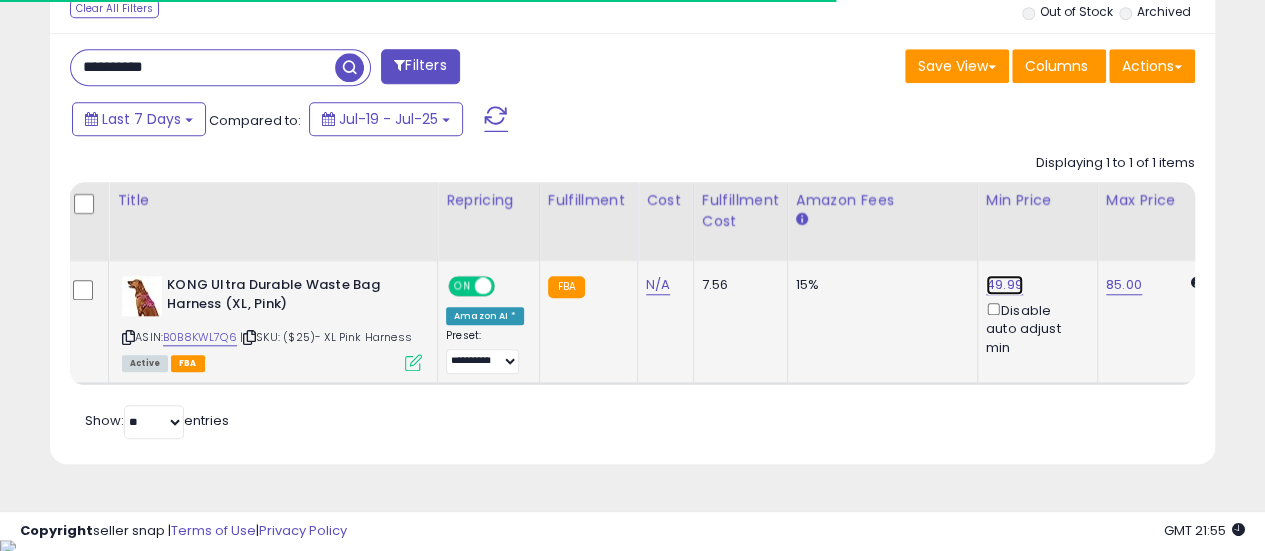 click on "49.99" at bounding box center [1004, 285] 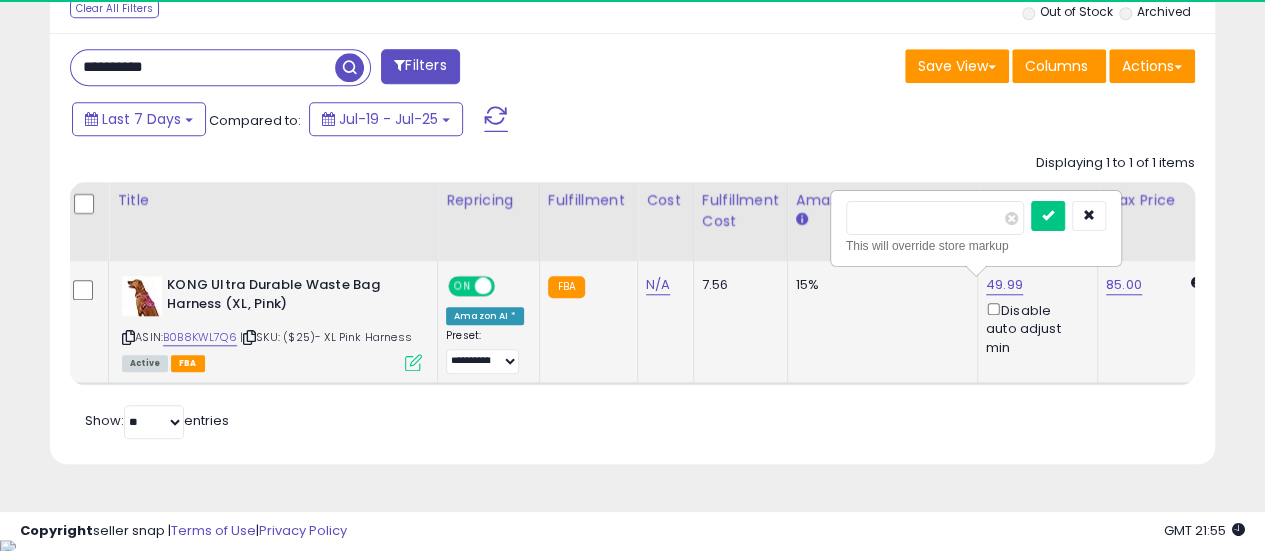 click on "*****" at bounding box center (935, 218) 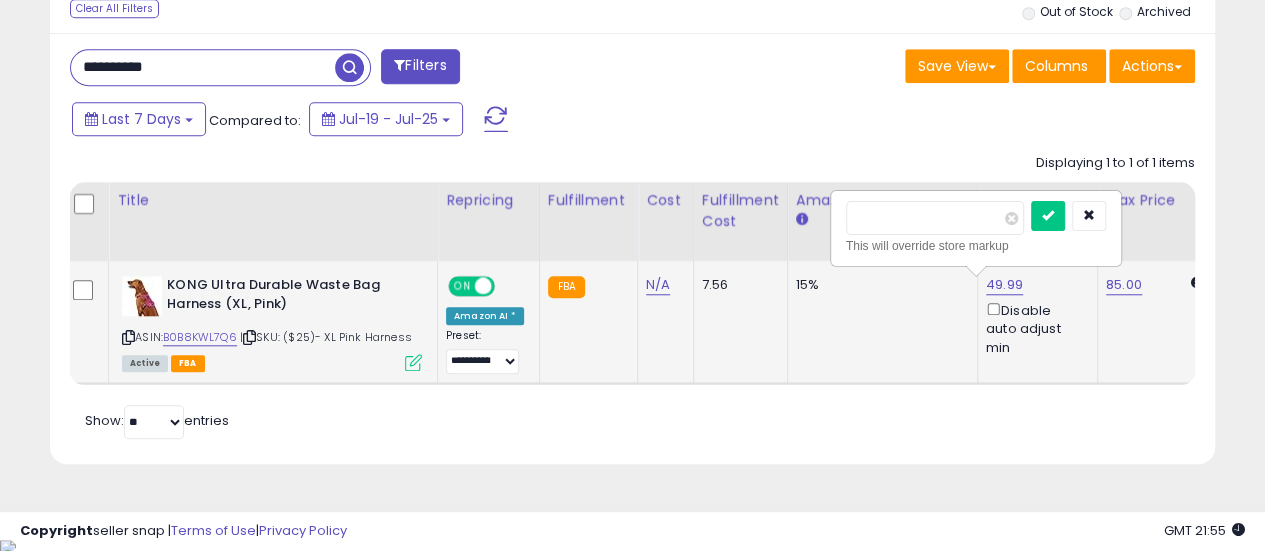 click on "*****" at bounding box center (935, 218) 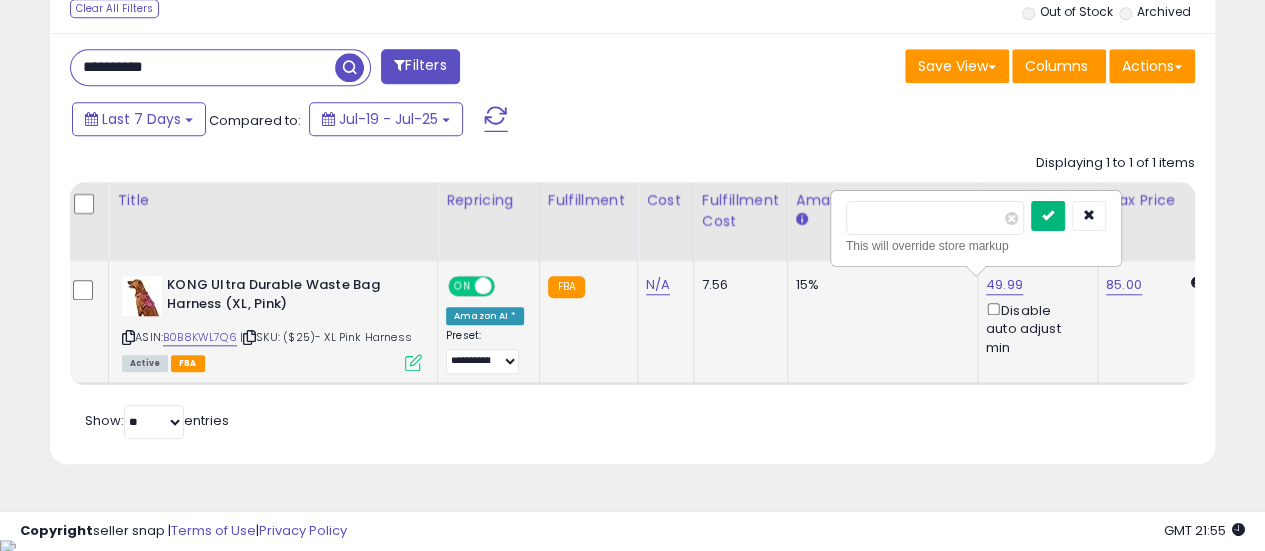 type on "*****" 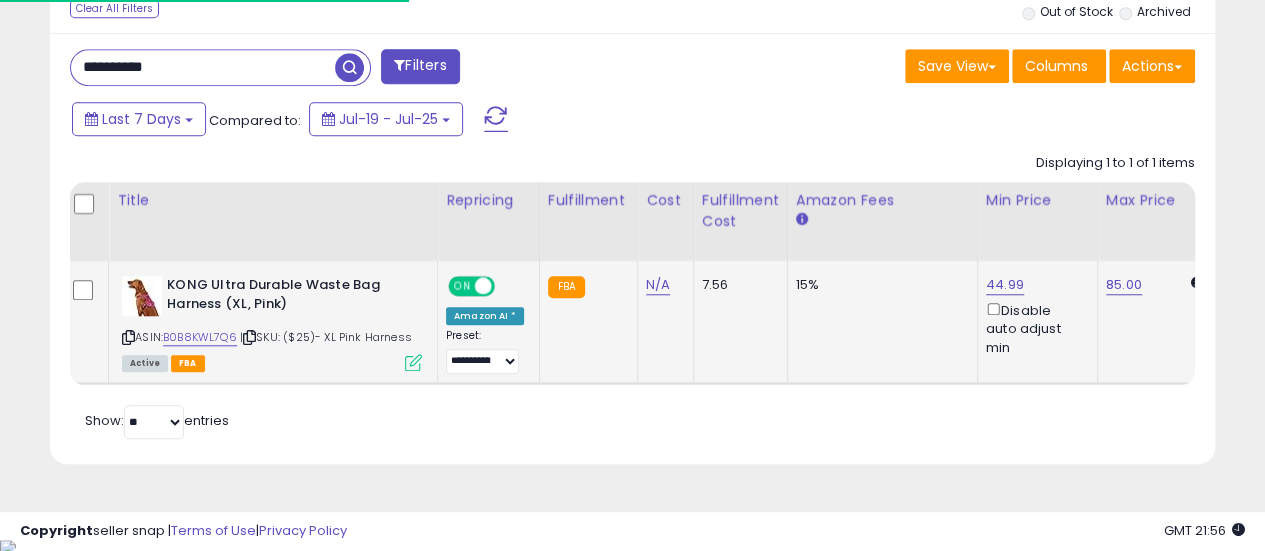 click on "**********" at bounding box center [203, 67] 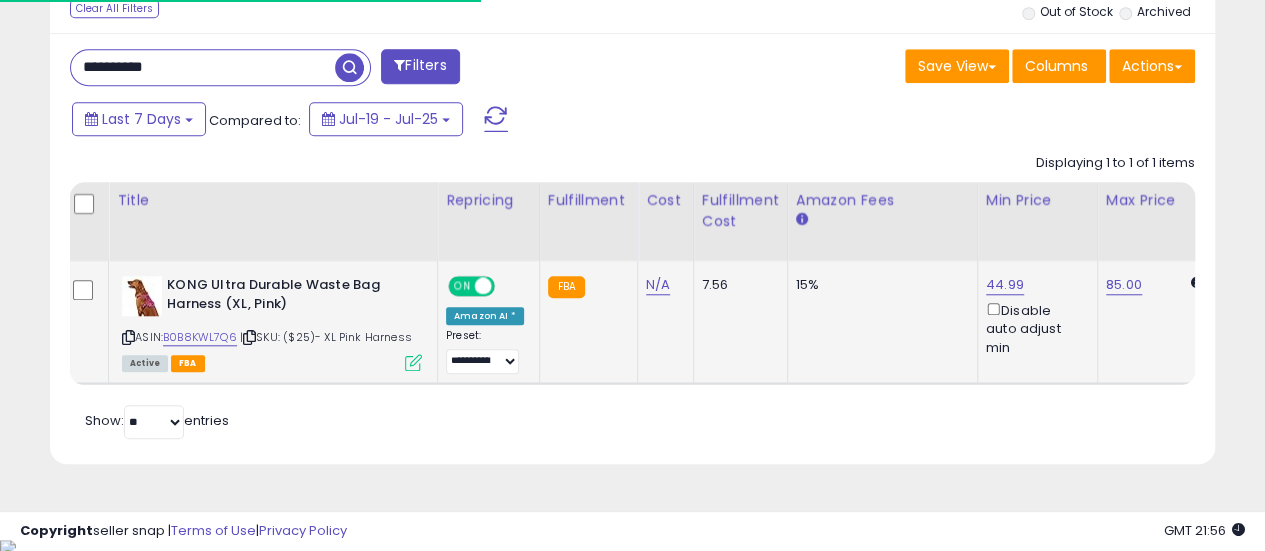 paste 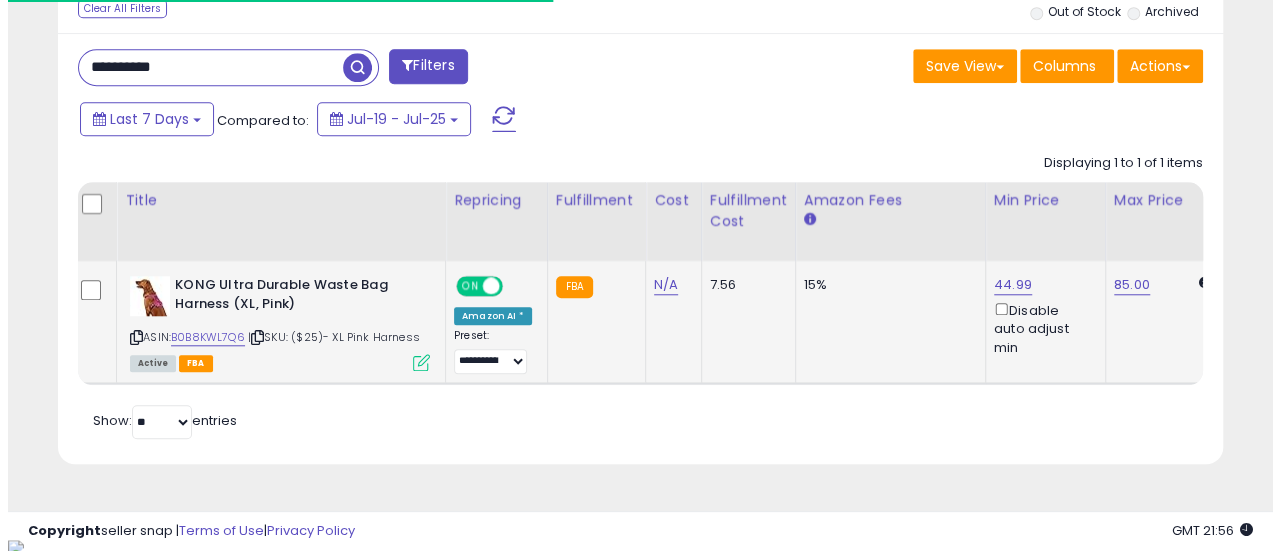 scroll, scrollTop: 667, scrollLeft: 0, axis: vertical 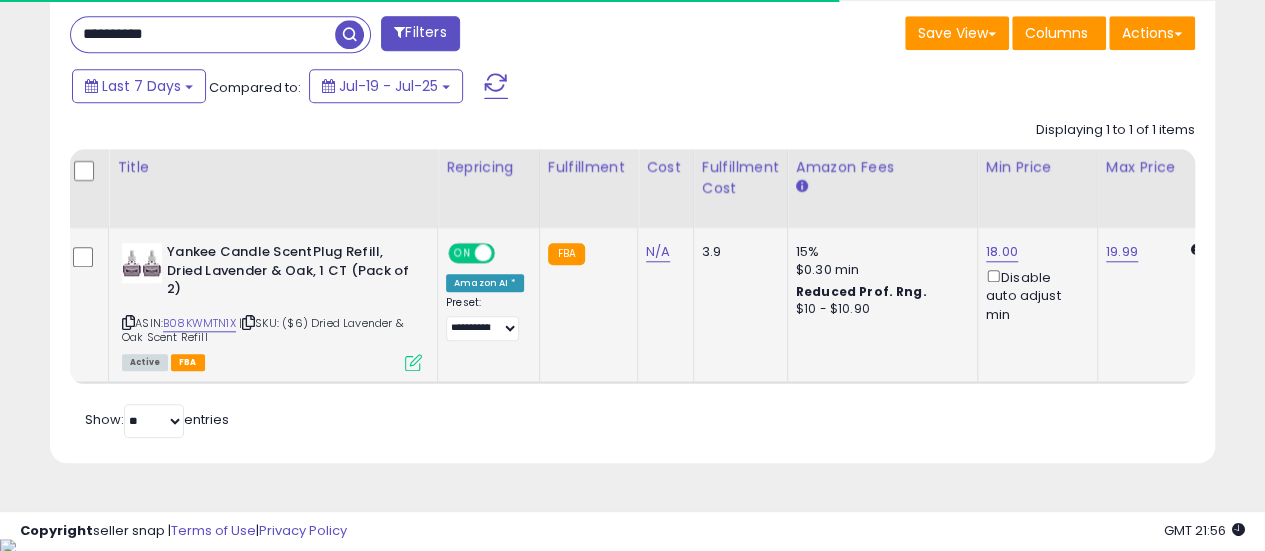 click on "18.00  Disable auto adjust min" at bounding box center (1034, 283) 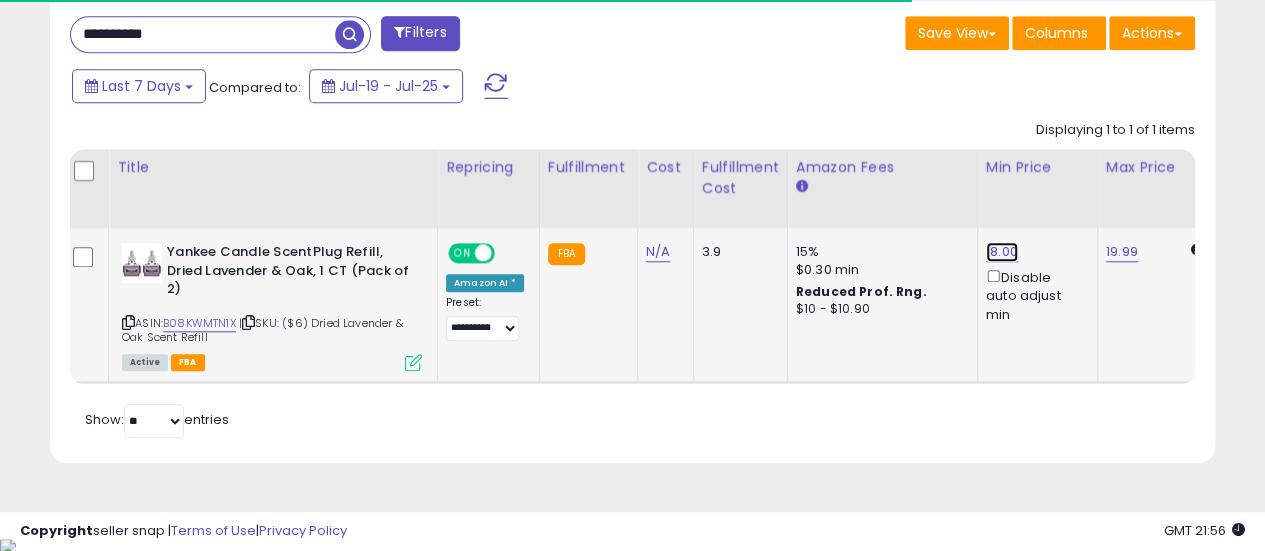 click on "18.00" at bounding box center [1002, 252] 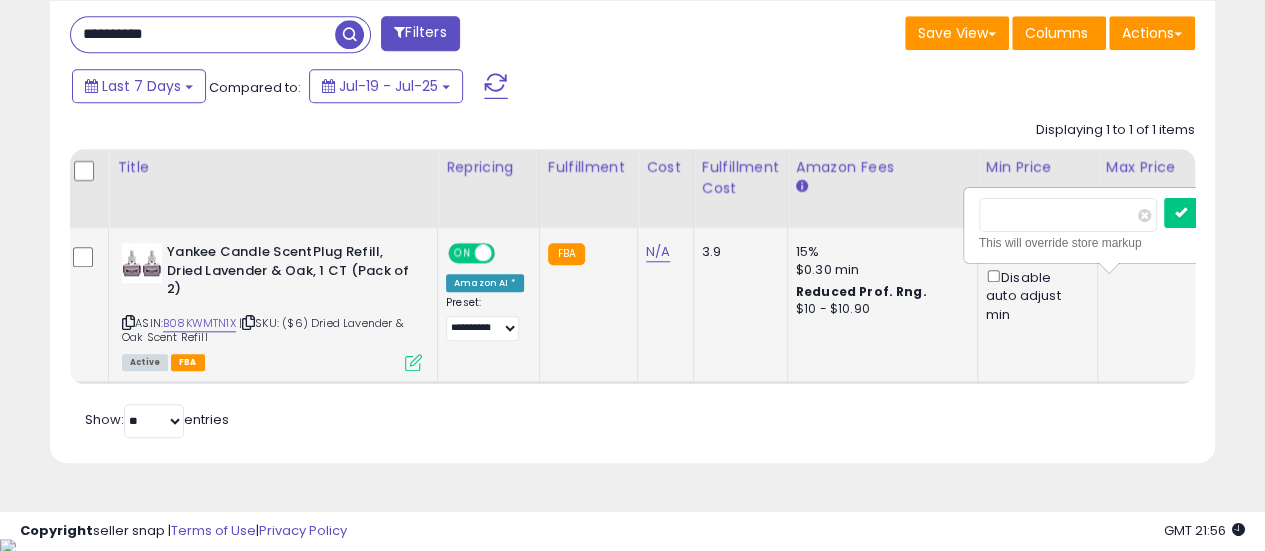 scroll, scrollTop: 999590, scrollLeft: 999326, axis: both 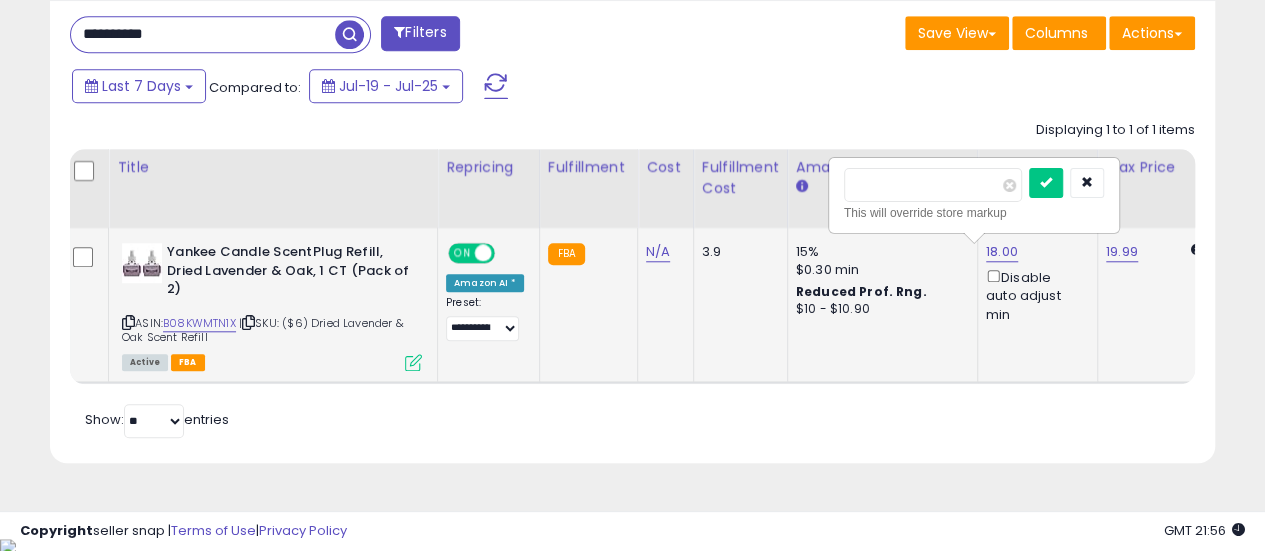 type on "*****" 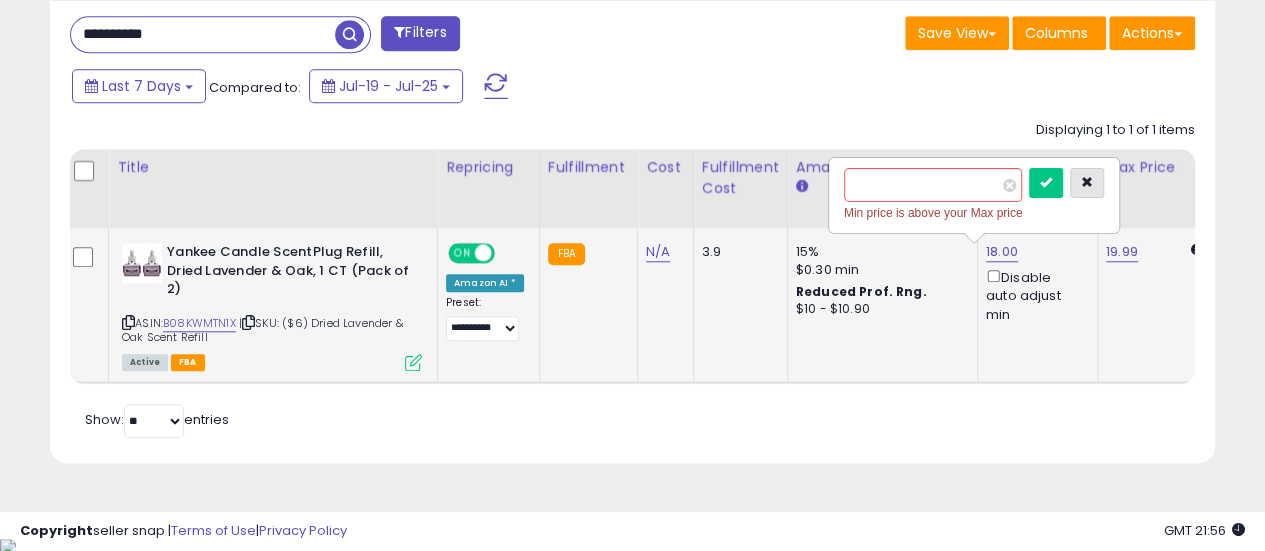 click at bounding box center (1087, 183) 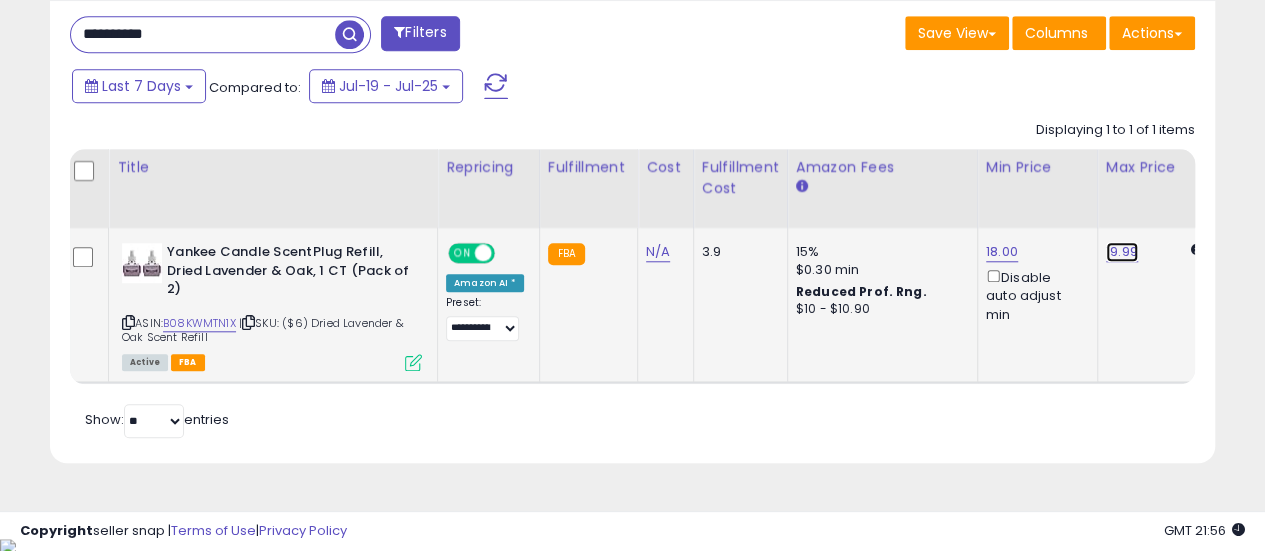 click on "19.99" at bounding box center (1122, 252) 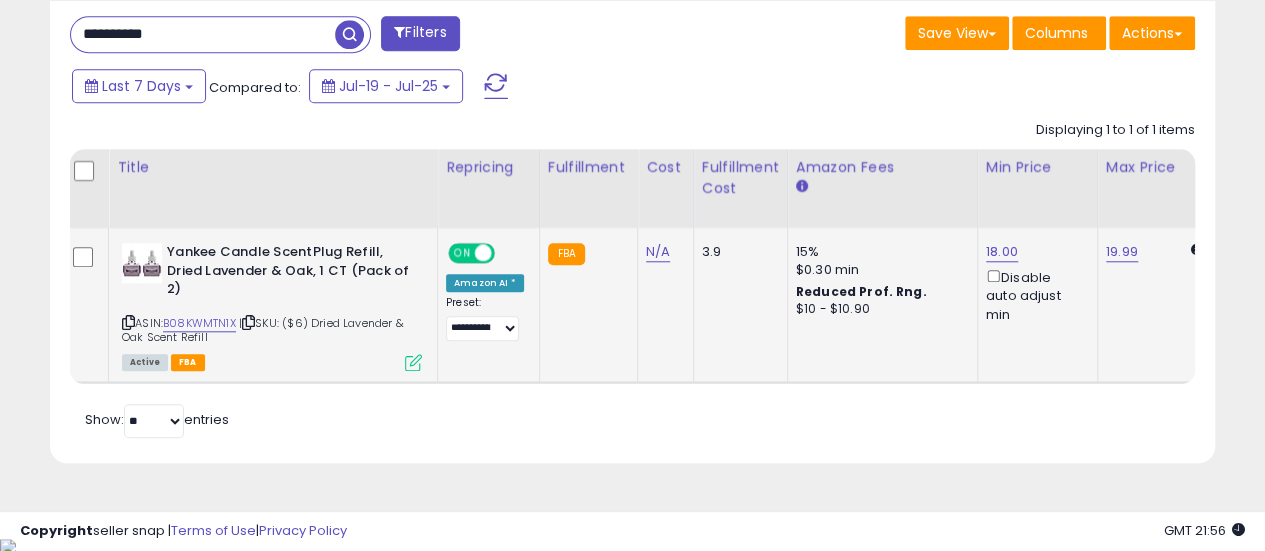 scroll, scrollTop: 0, scrollLeft: 124, axis: horizontal 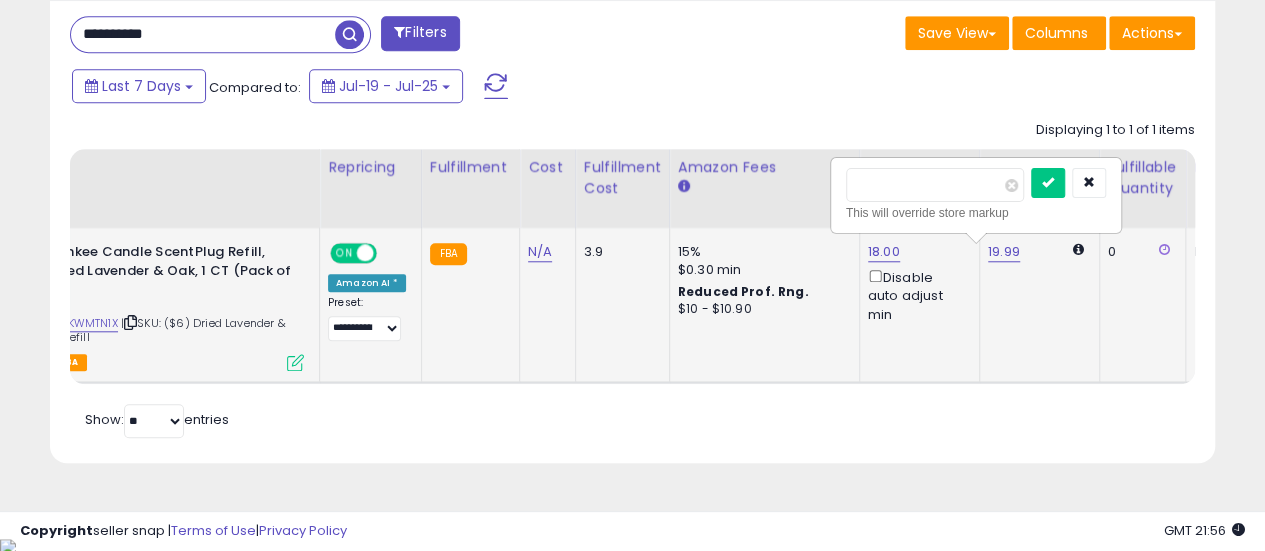 type on "*****" 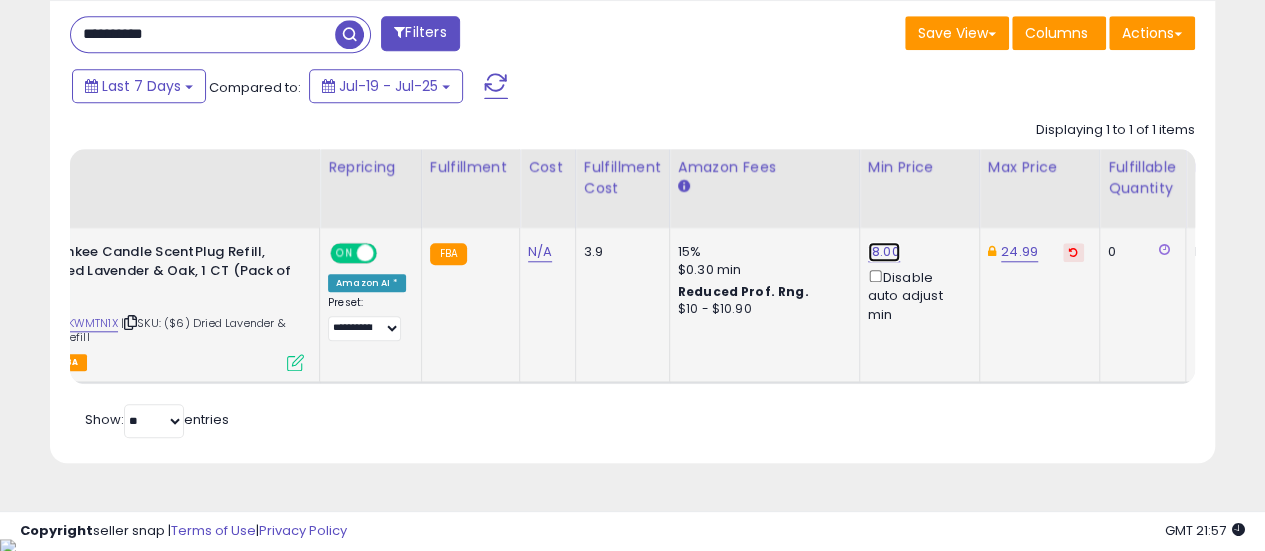 click on "18.00" at bounding box center [884, 252] 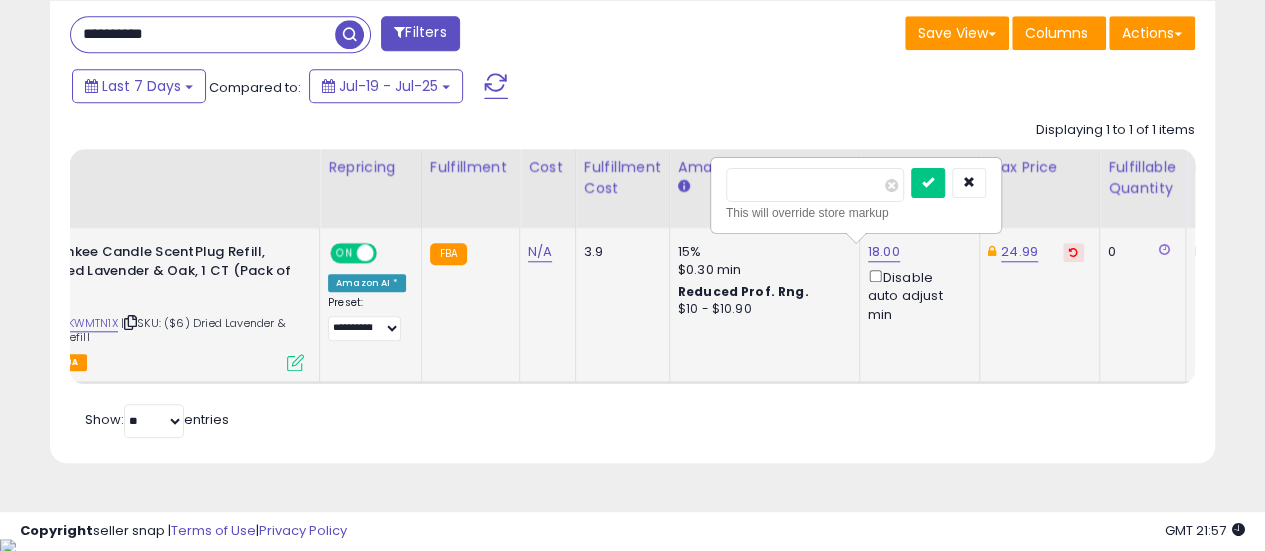 type on "*****" 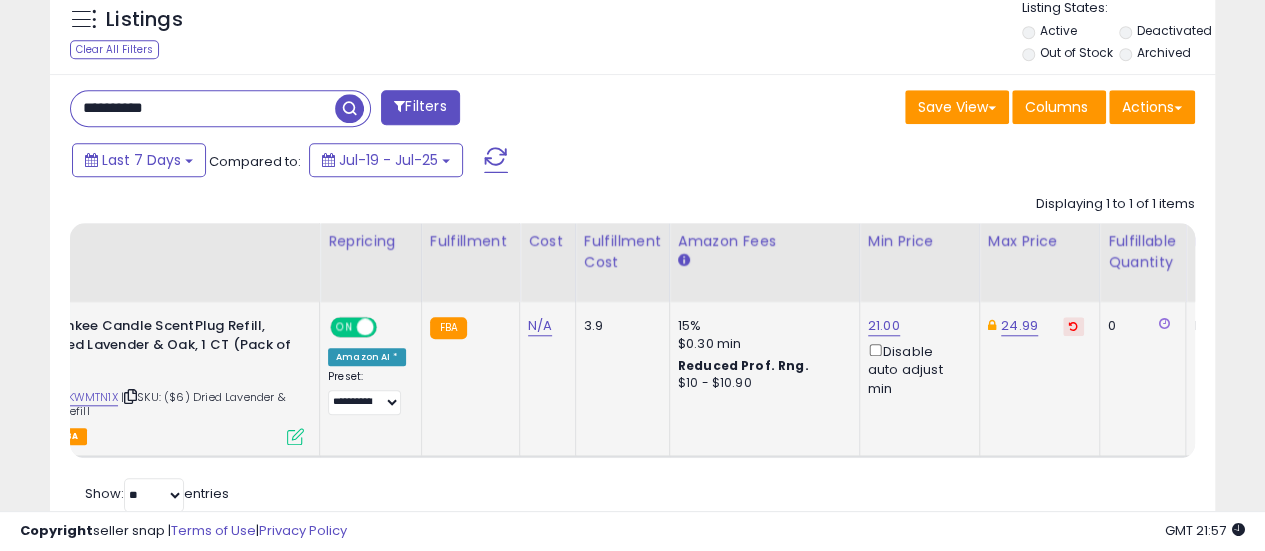 scroll, scrollTop: 722, scrollLeft: 0, axis: vertical 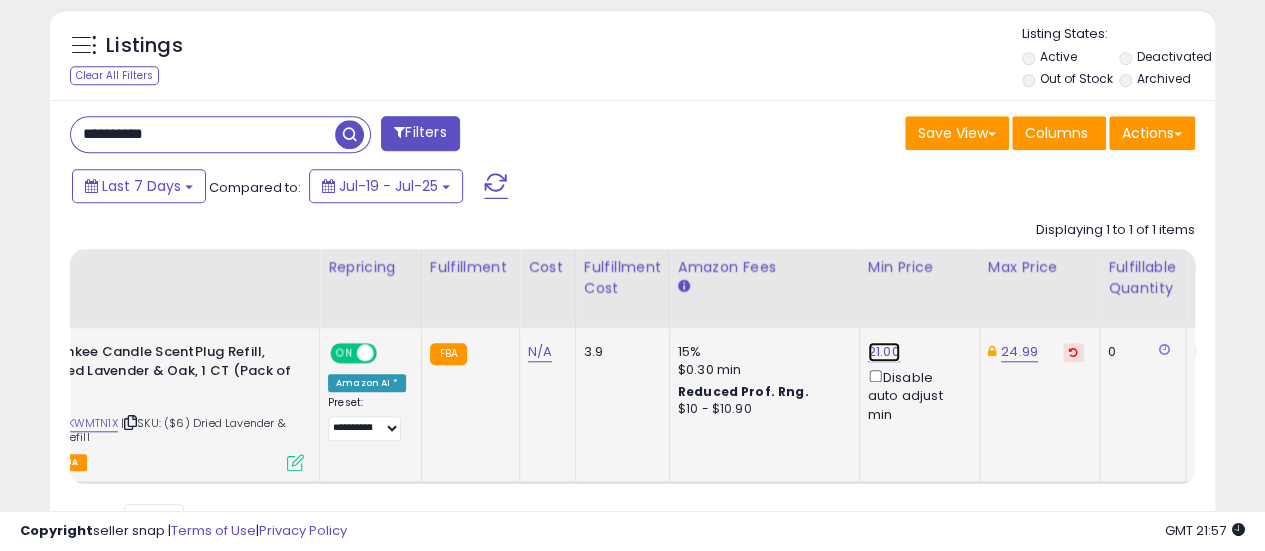 click on "21.00" at bounding box center (884, 352) 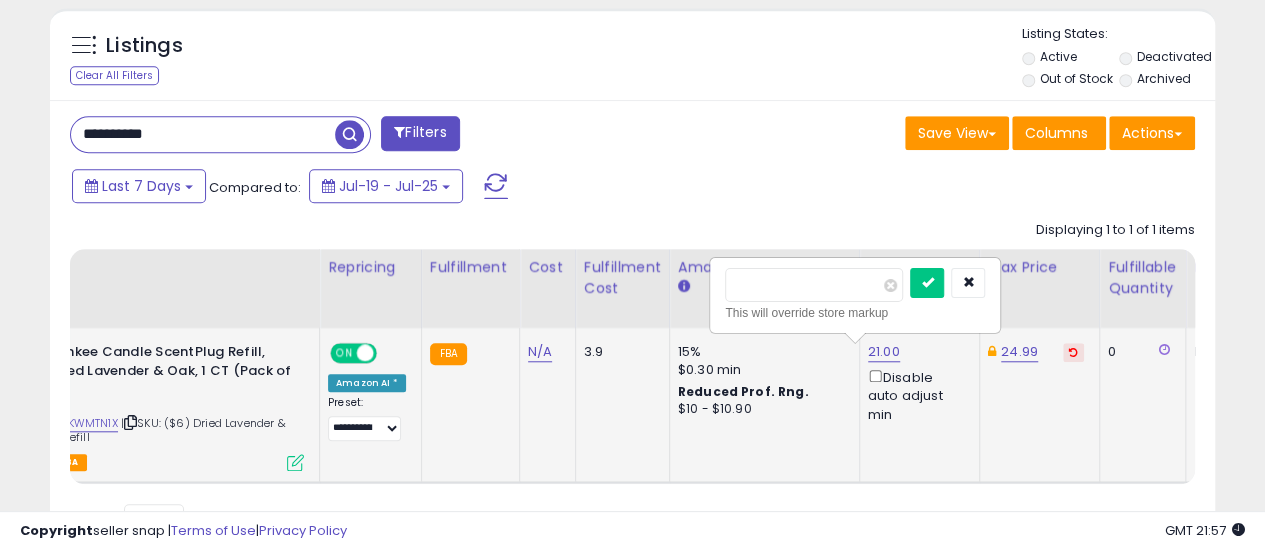 click on "*****" at bounding box center [814, 285] 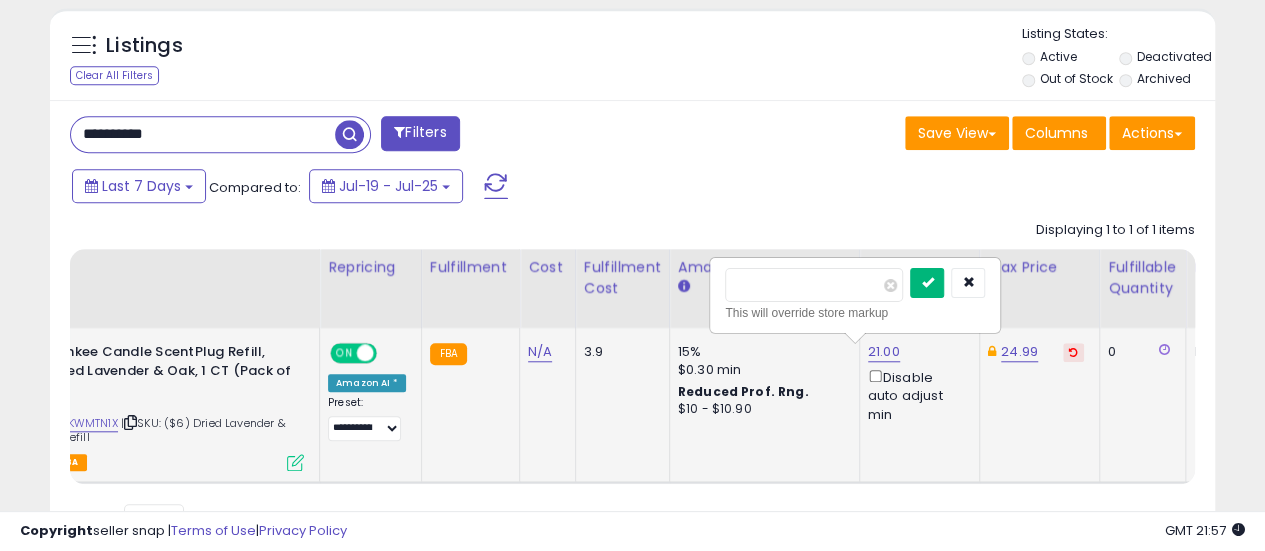 type on "**" 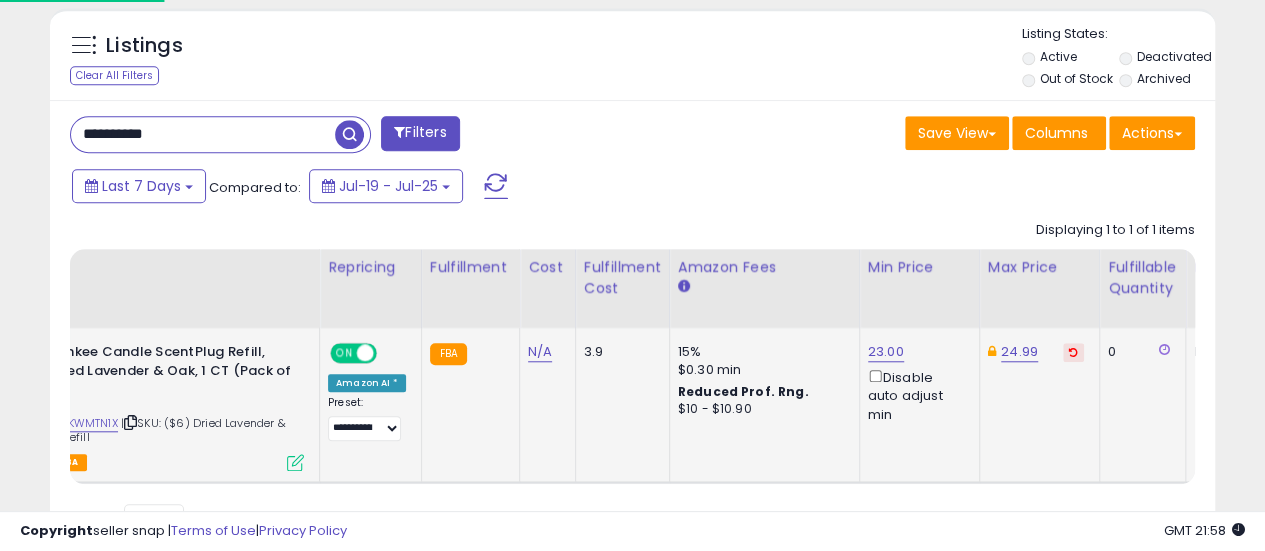 click on "**********" at bounding box center [203, 134] 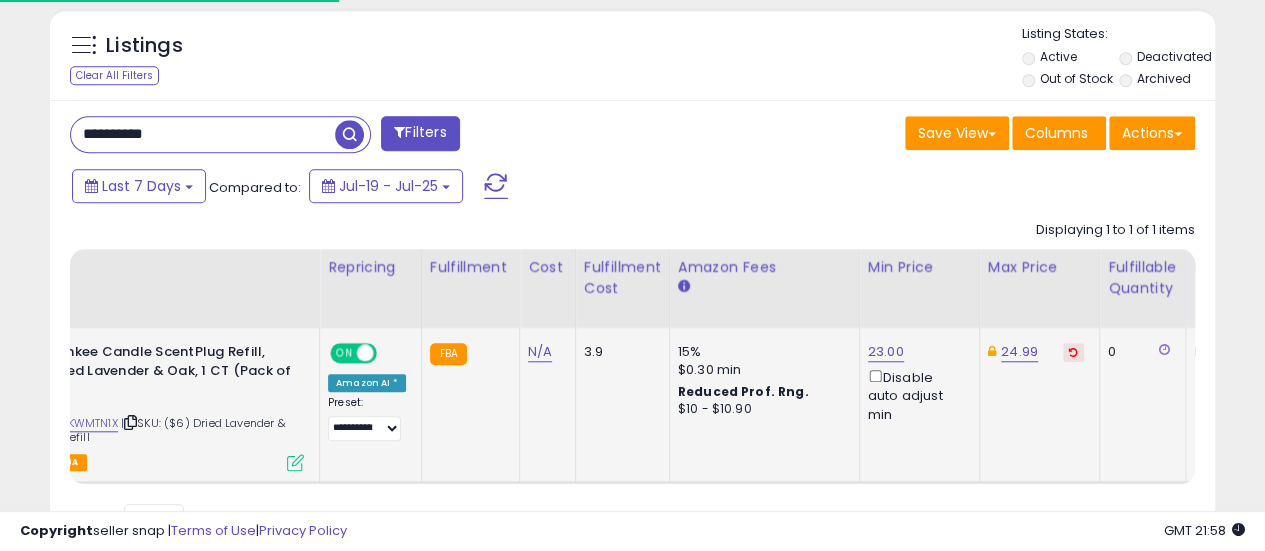 paste 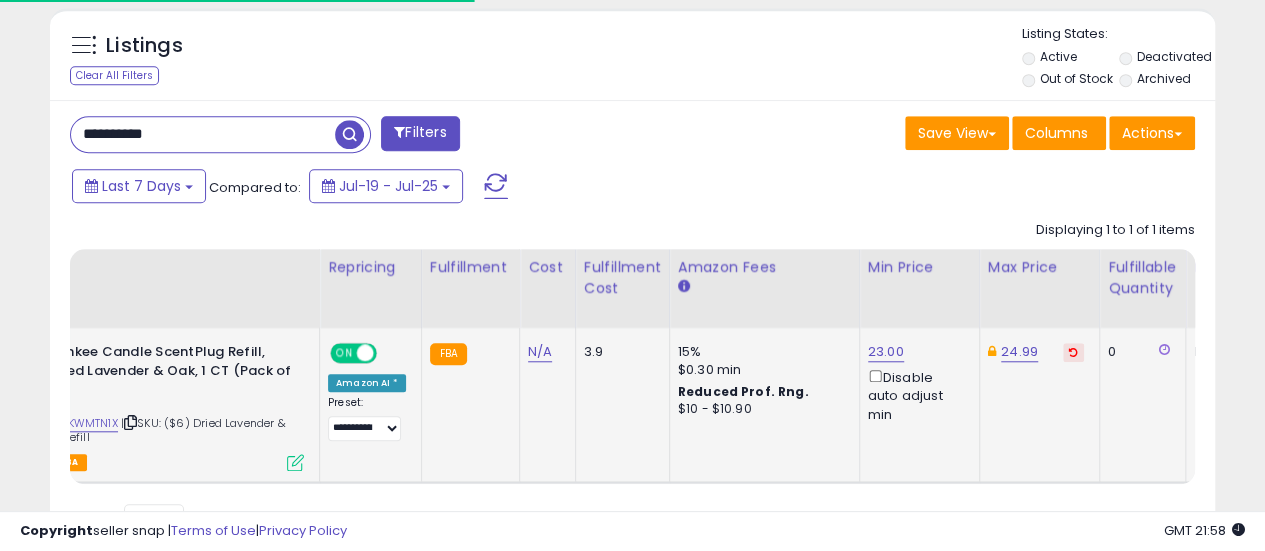 scroll, scrollTop: 999590, scrollLeft: 999317, axis: both 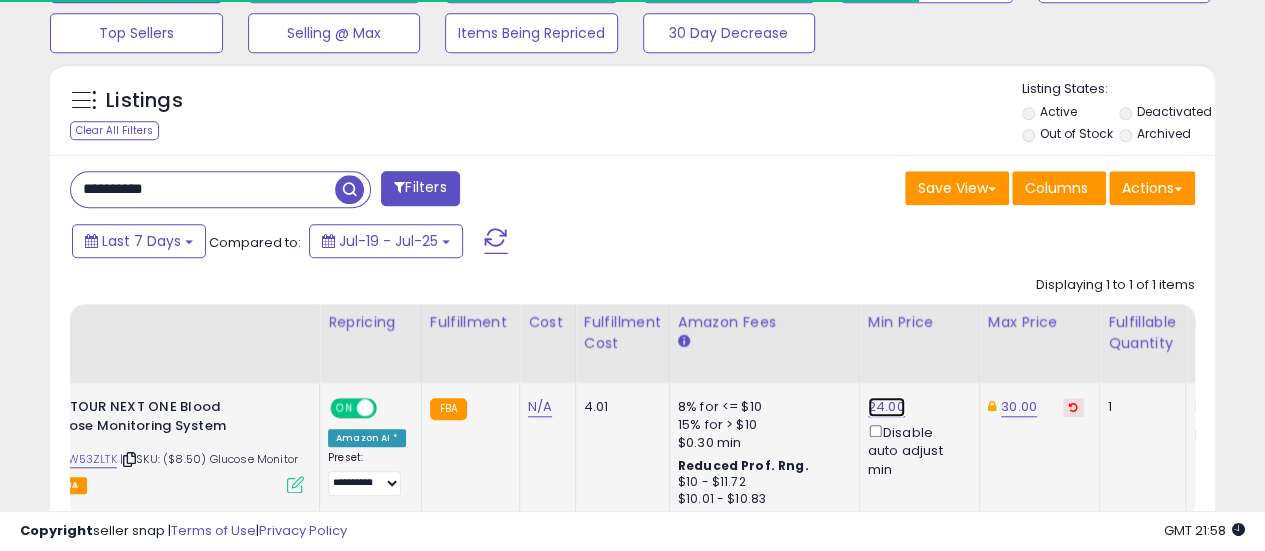 click on "24.00" at bounding box center (886, 407) 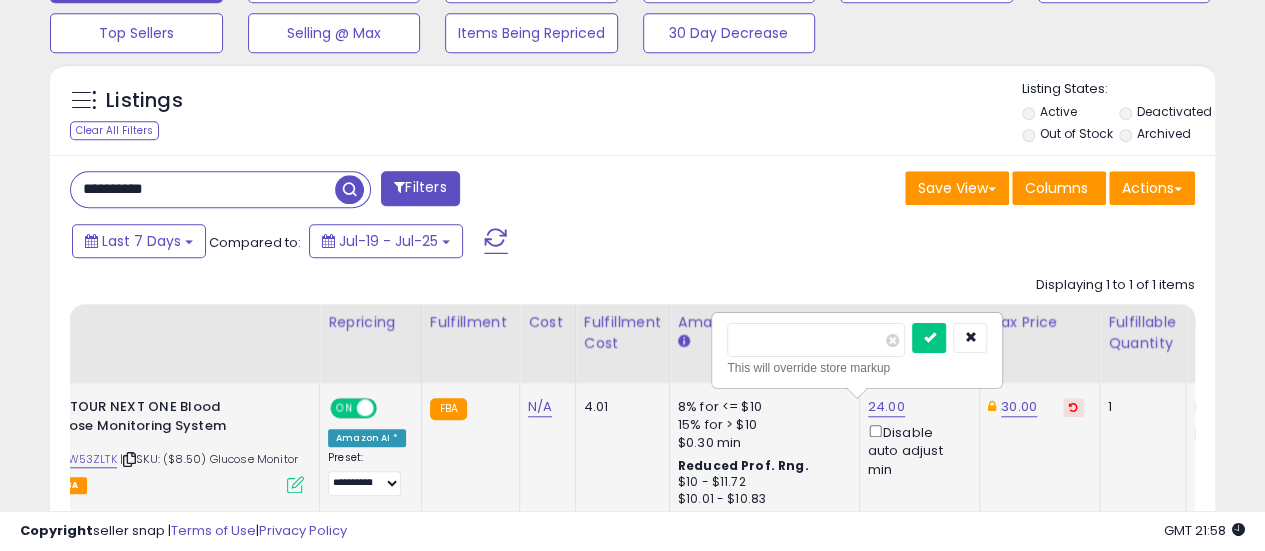 scroll, scrollTop: 999590, scrollLeft: 999326, axis: both 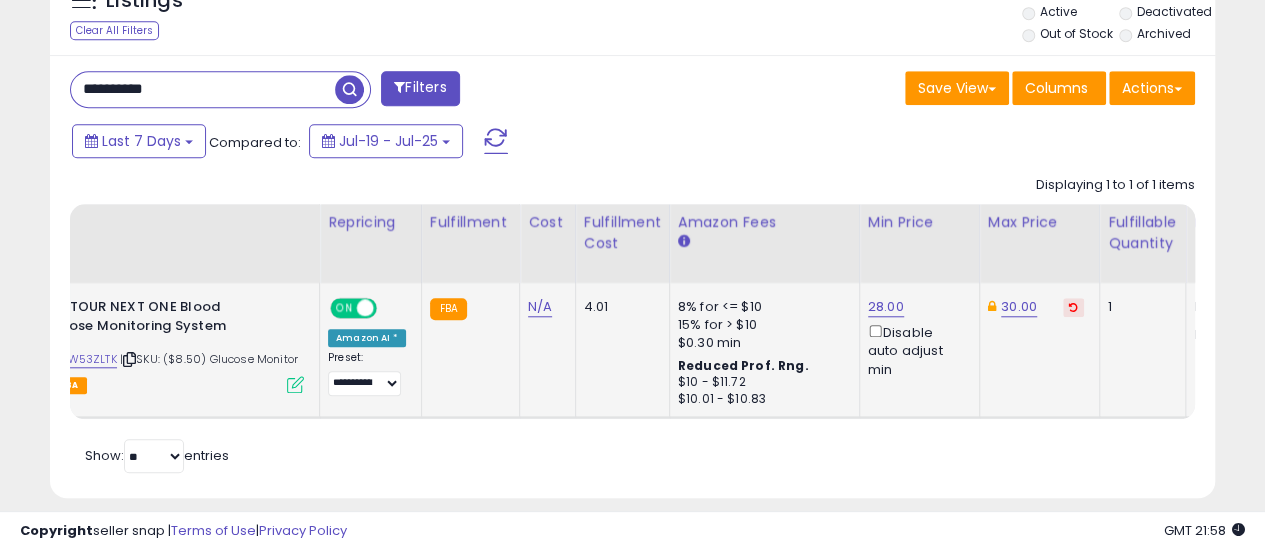 click at bounding box center (365, 308) 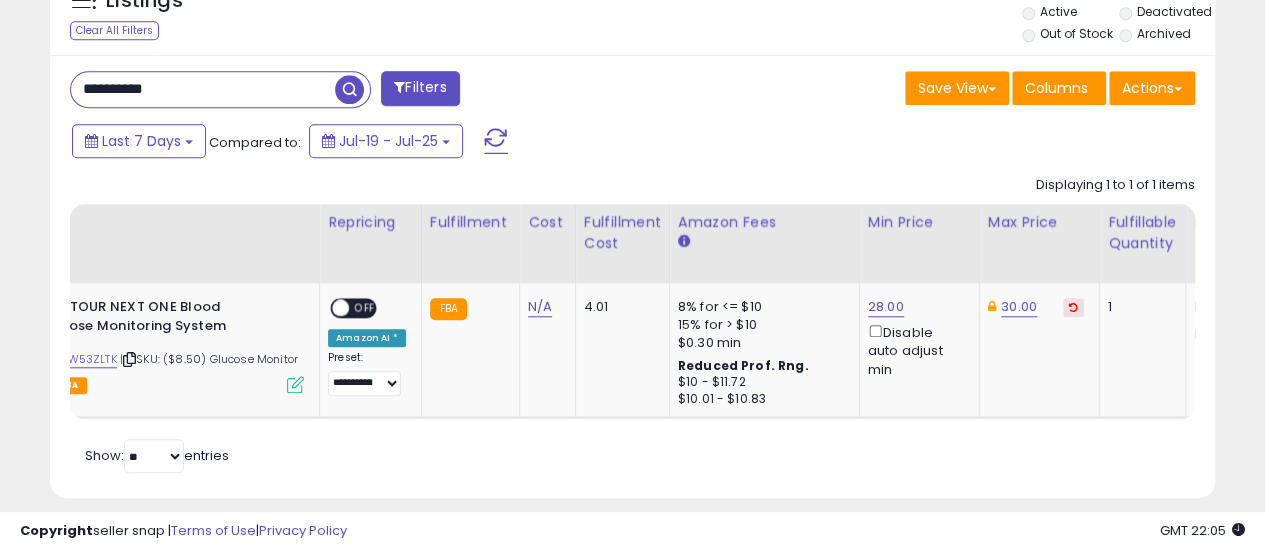 scroll, scrollTop: 0, scrollLeft: 0, axis: both 